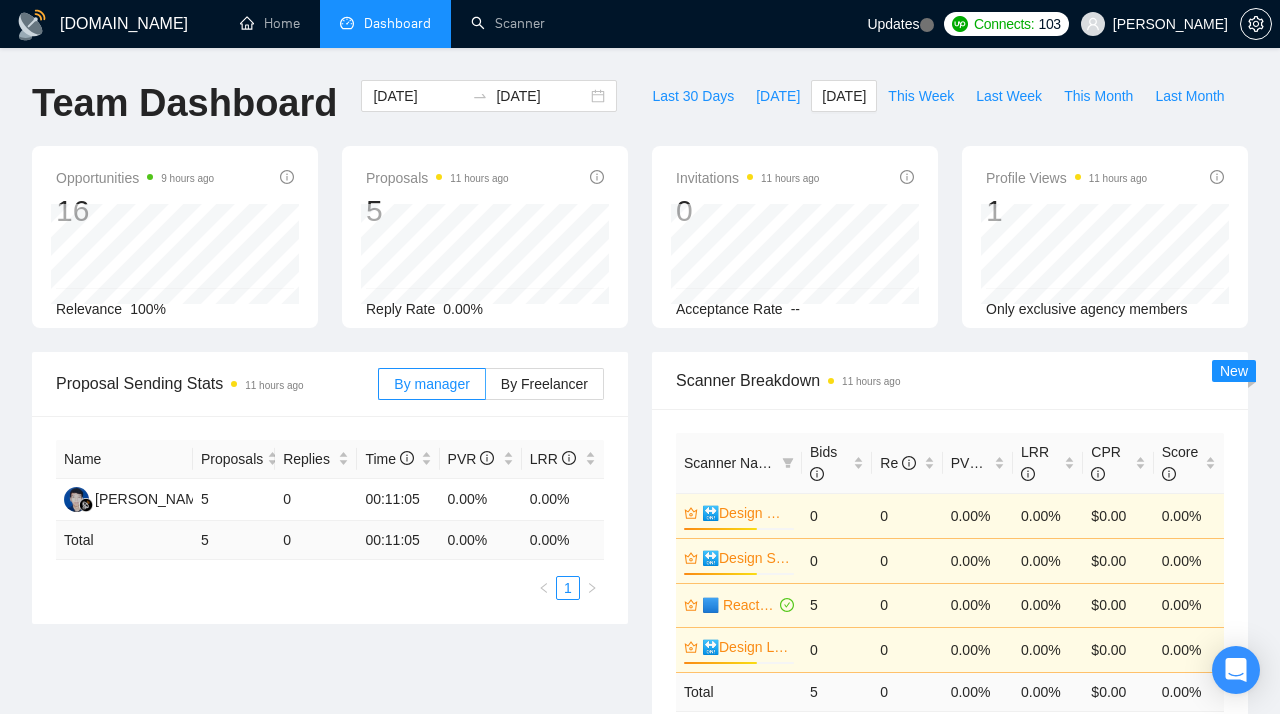 scroll, scrollTop: 583, scrollLeft: 0, axis: vertical 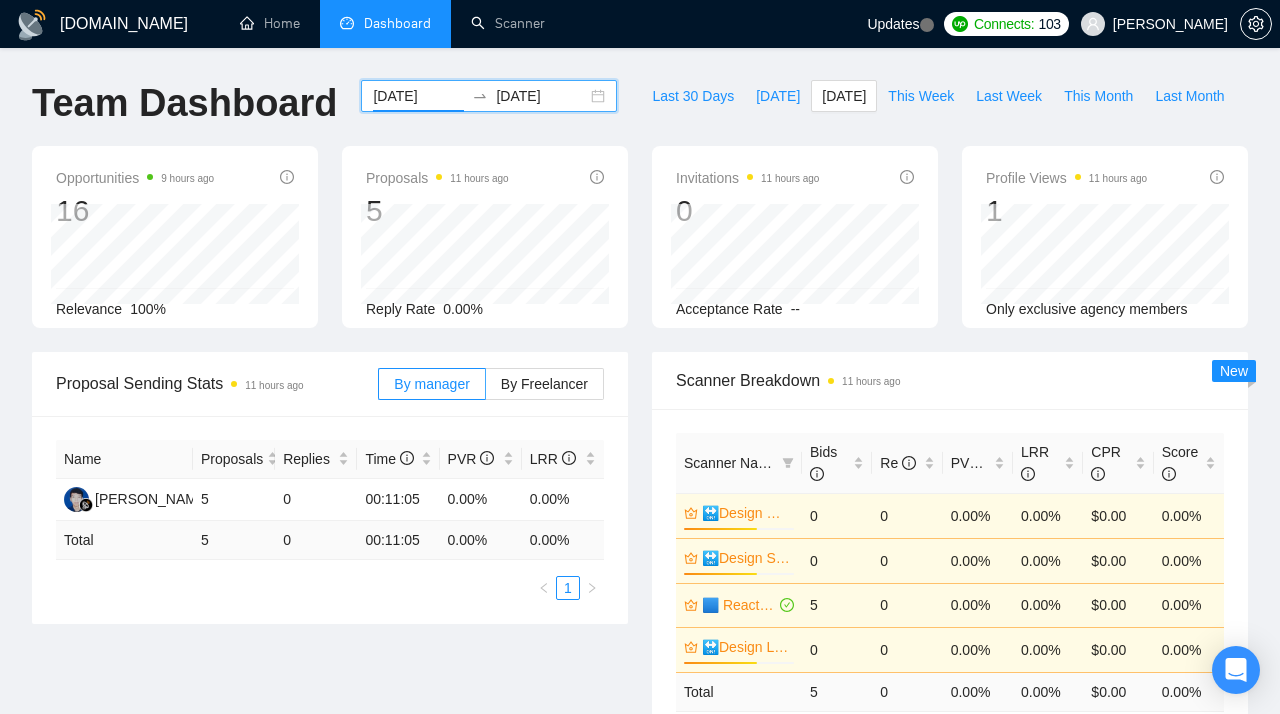 click on "[DATE]" at bounding box center (418, 96) 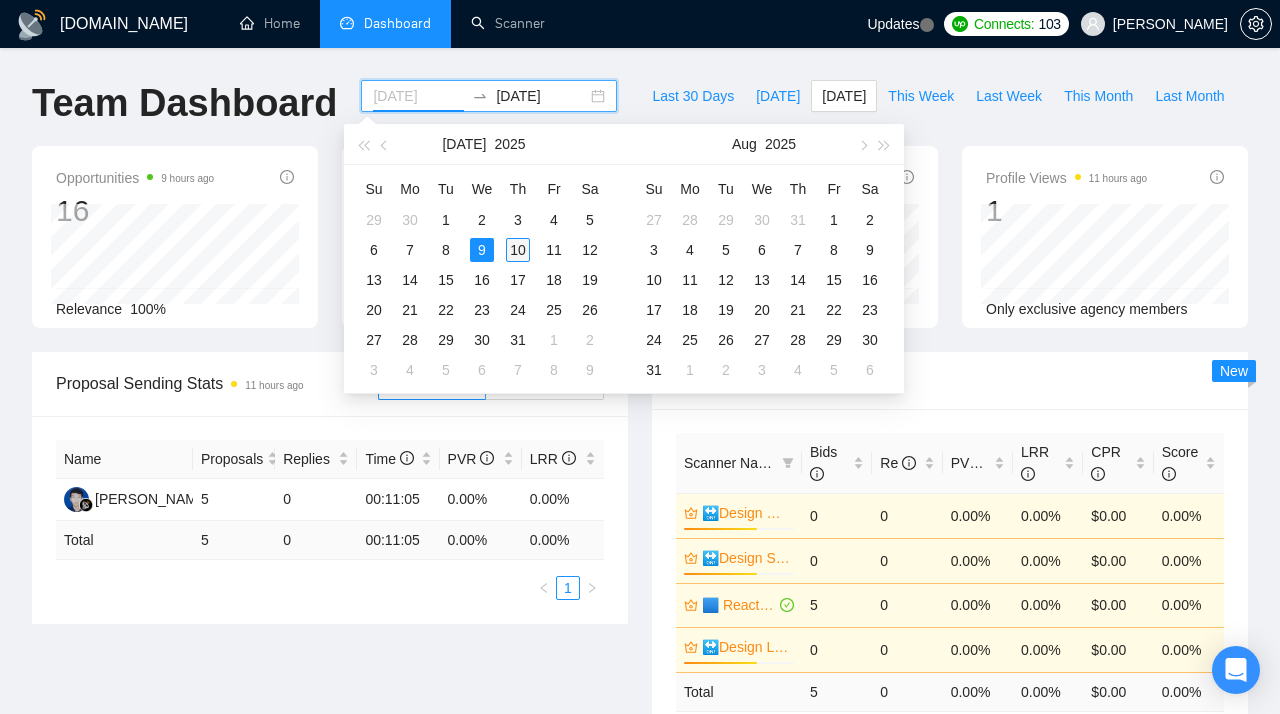 type on "[DATE]" 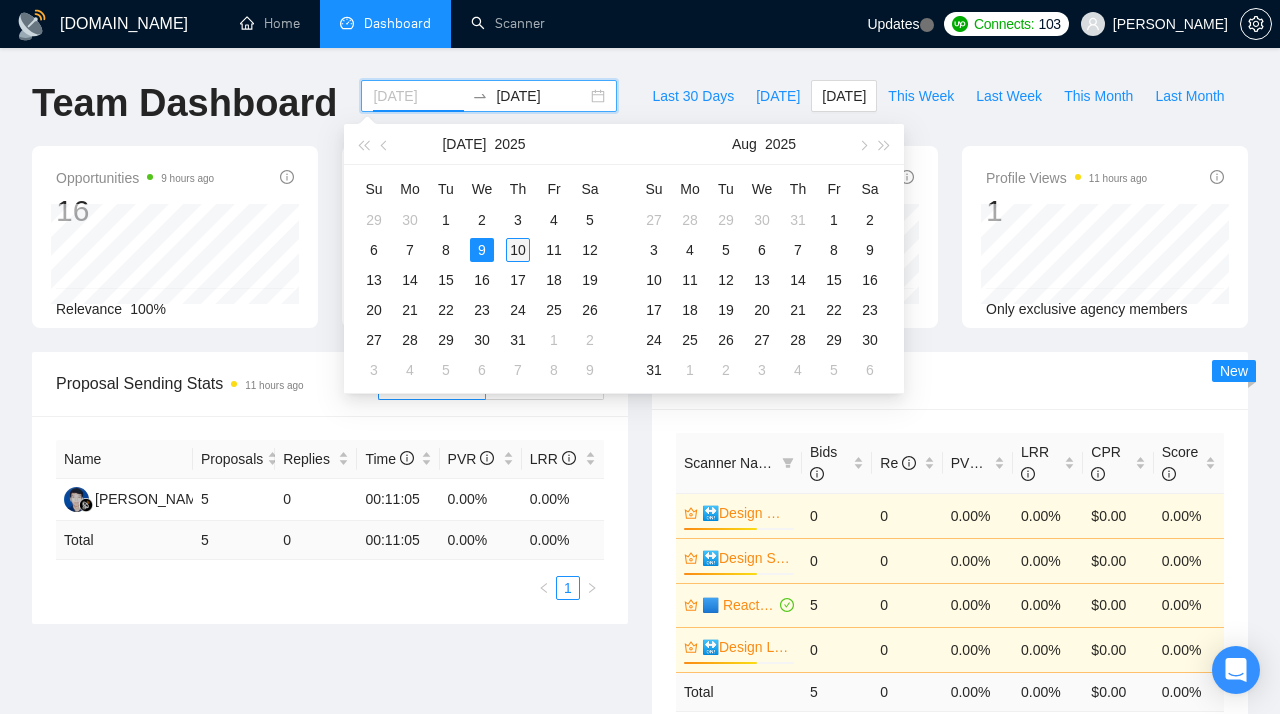 click on "10" at bounding box center [518, 250] 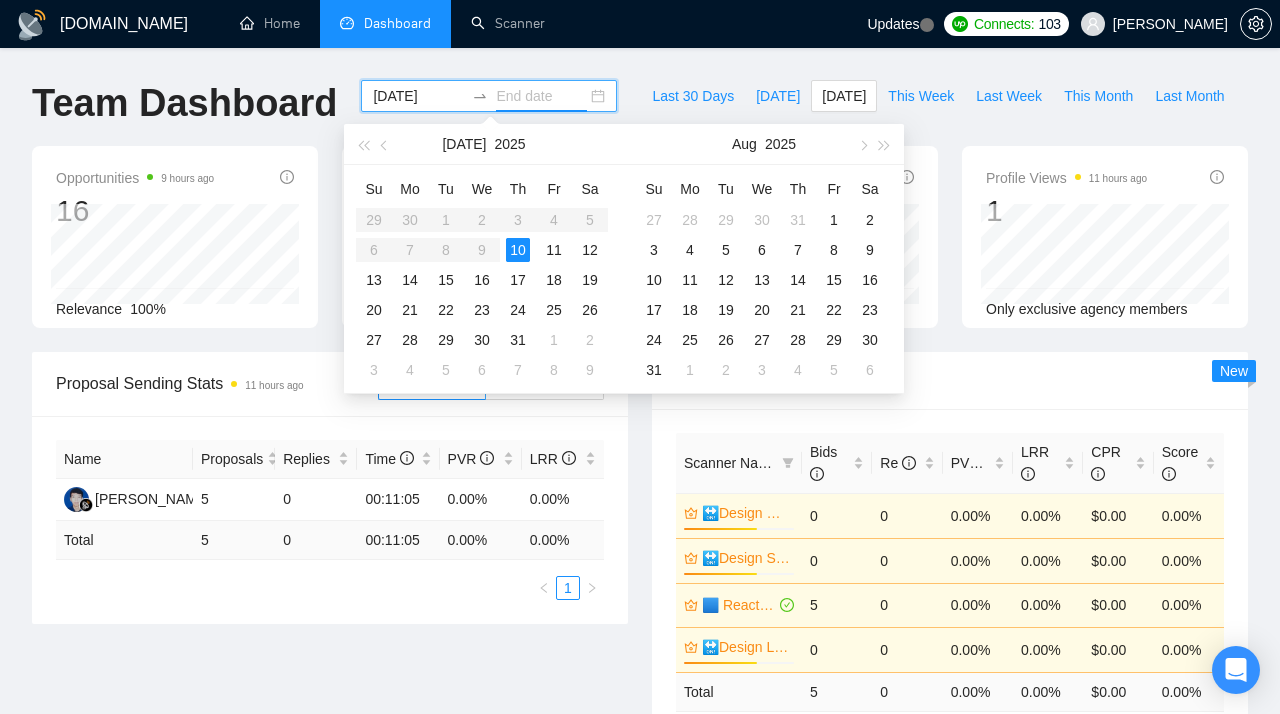 click on "10" at bounding box center [518, 250] 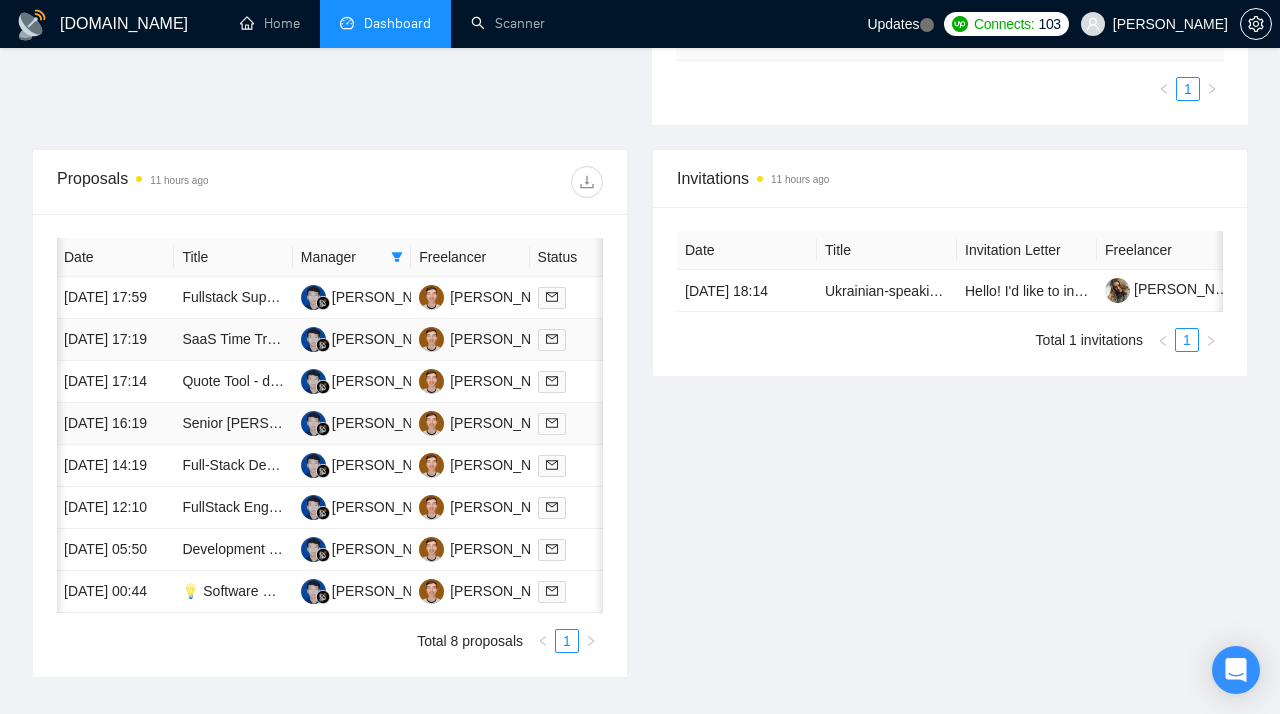 scroll, scrollTop: 693, scrollLeft: 0, axis: vertical 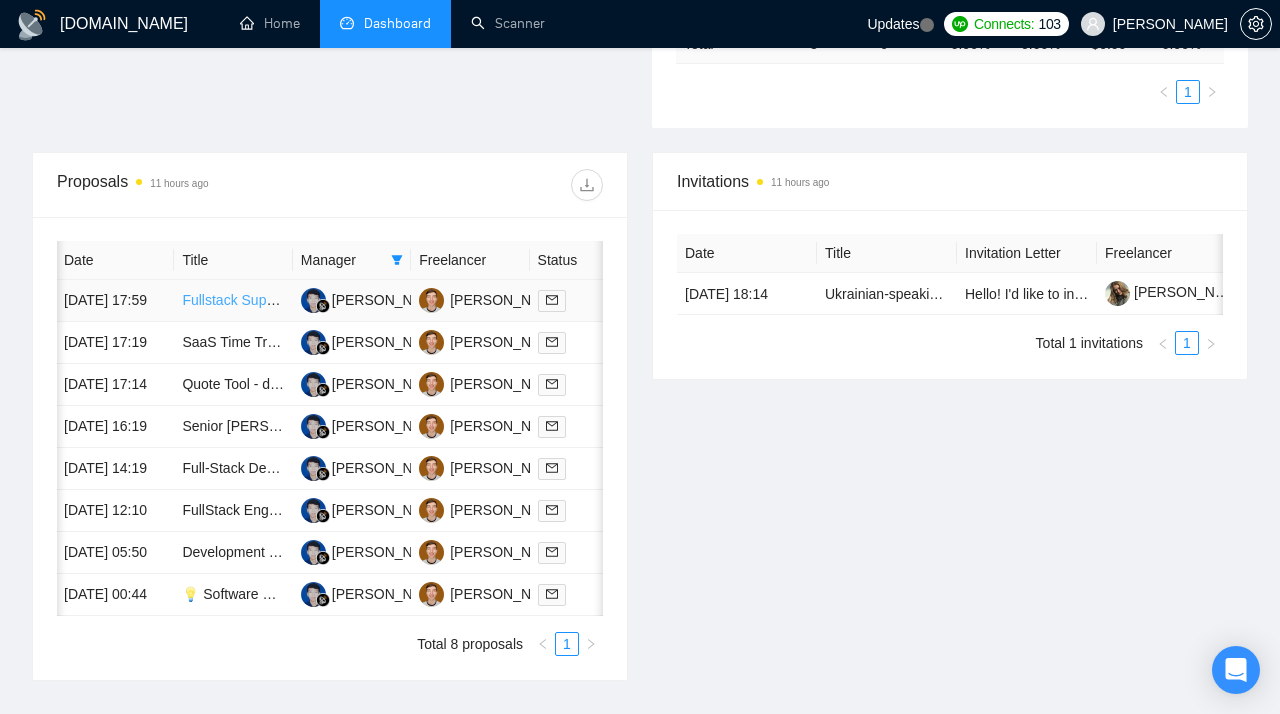 click on "Fullstack Support Engineer  | [PERSON_NAME]" at bounding box center [329, 300] 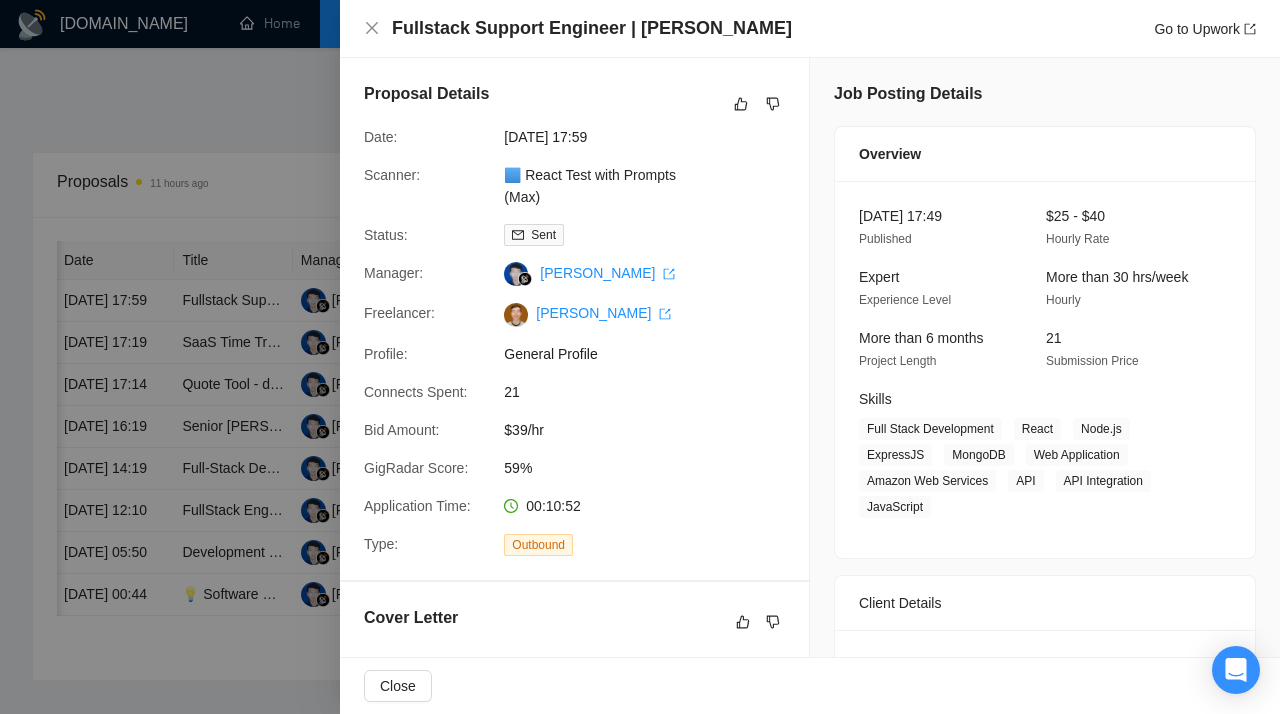 click at bounding box center (640, 357) 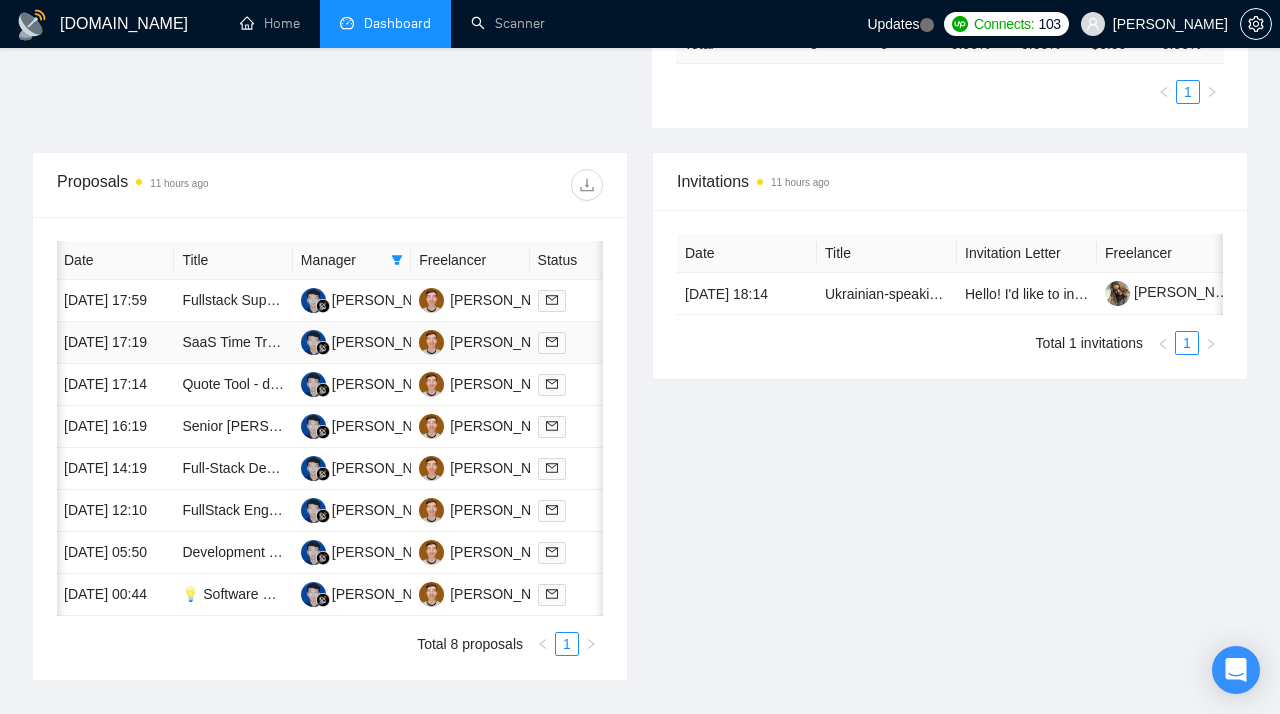 click on "SaaS Time Tracker Development" at bounding box center (233, 343) 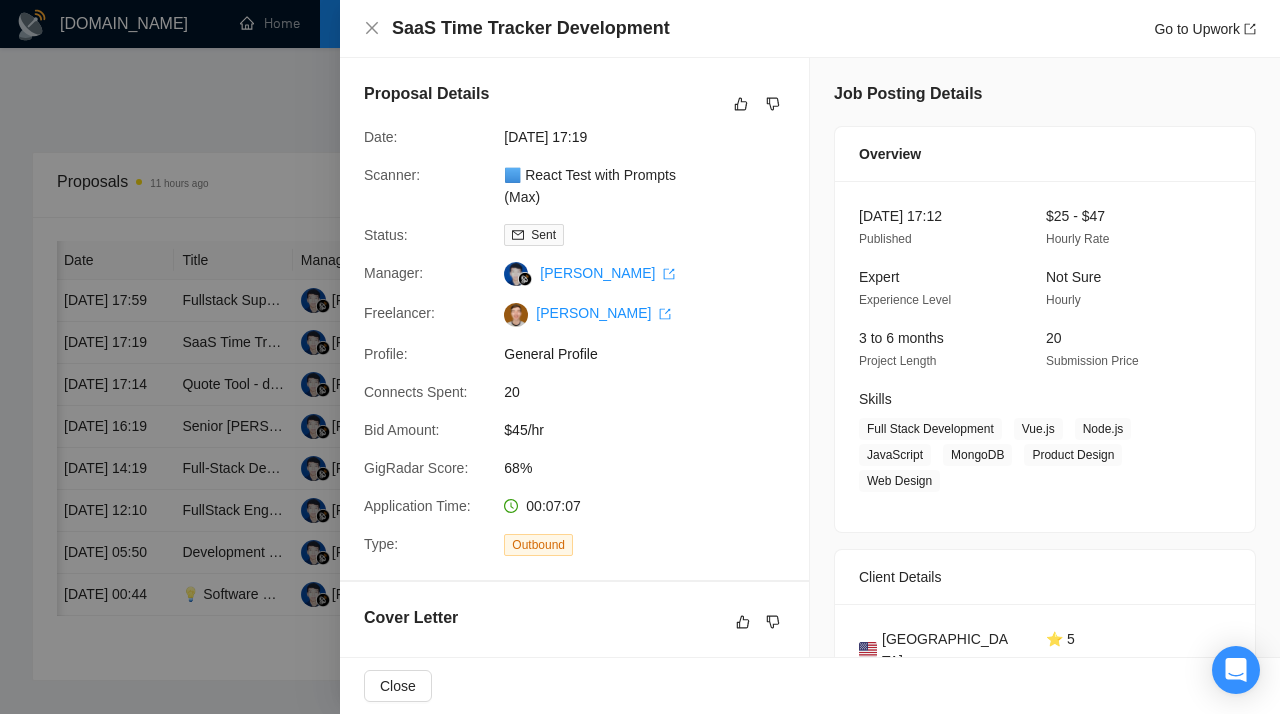 click at bounding box center [640, 357] 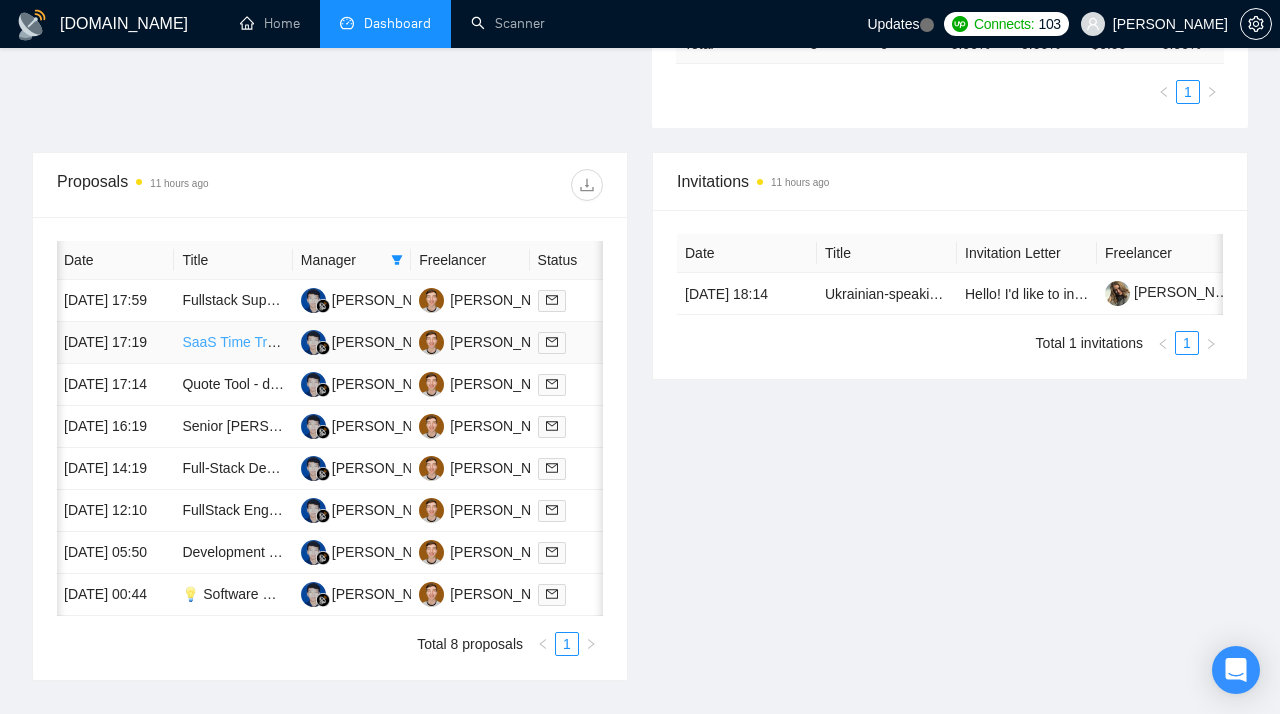 click on "SaaS Time Tracker Development" at bounding box center (284, 342) 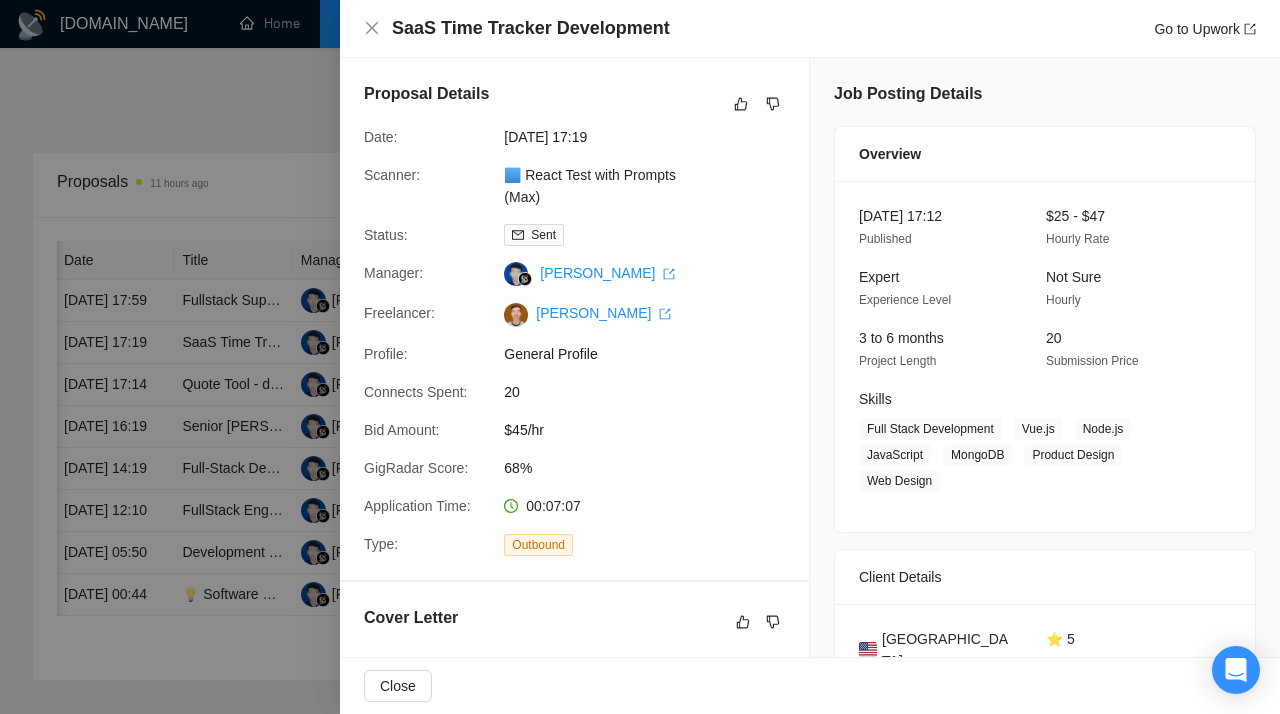 click at bounding box center [640, 357] 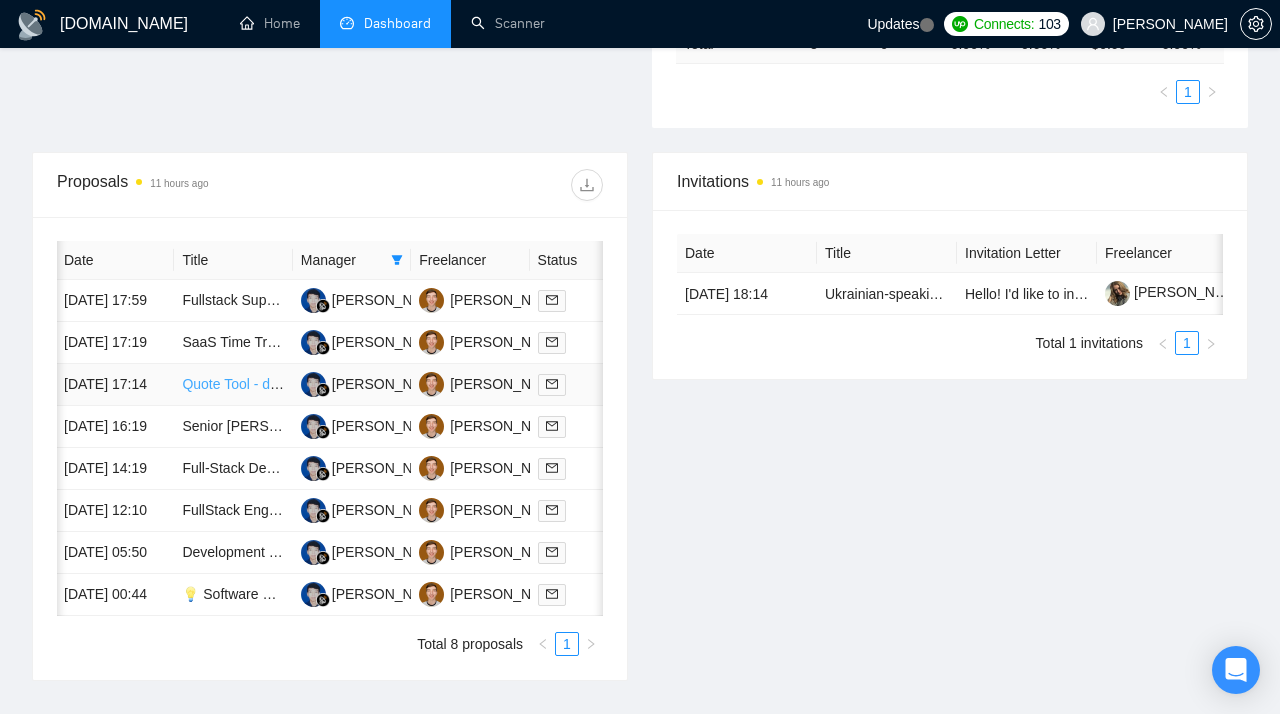 click on "Quote Tool - debug, add features, create mobile version, integrate into other apps" at bounding box center [434, 384] 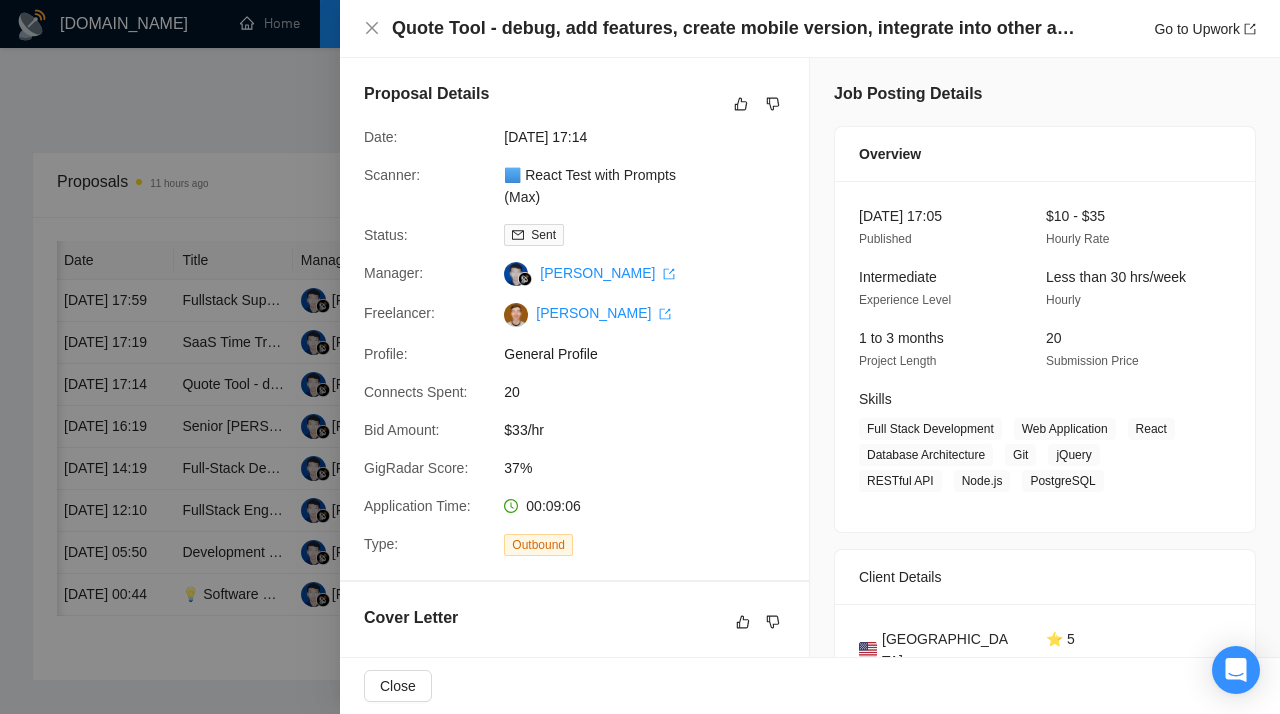 click at bounding box center [640, 357] 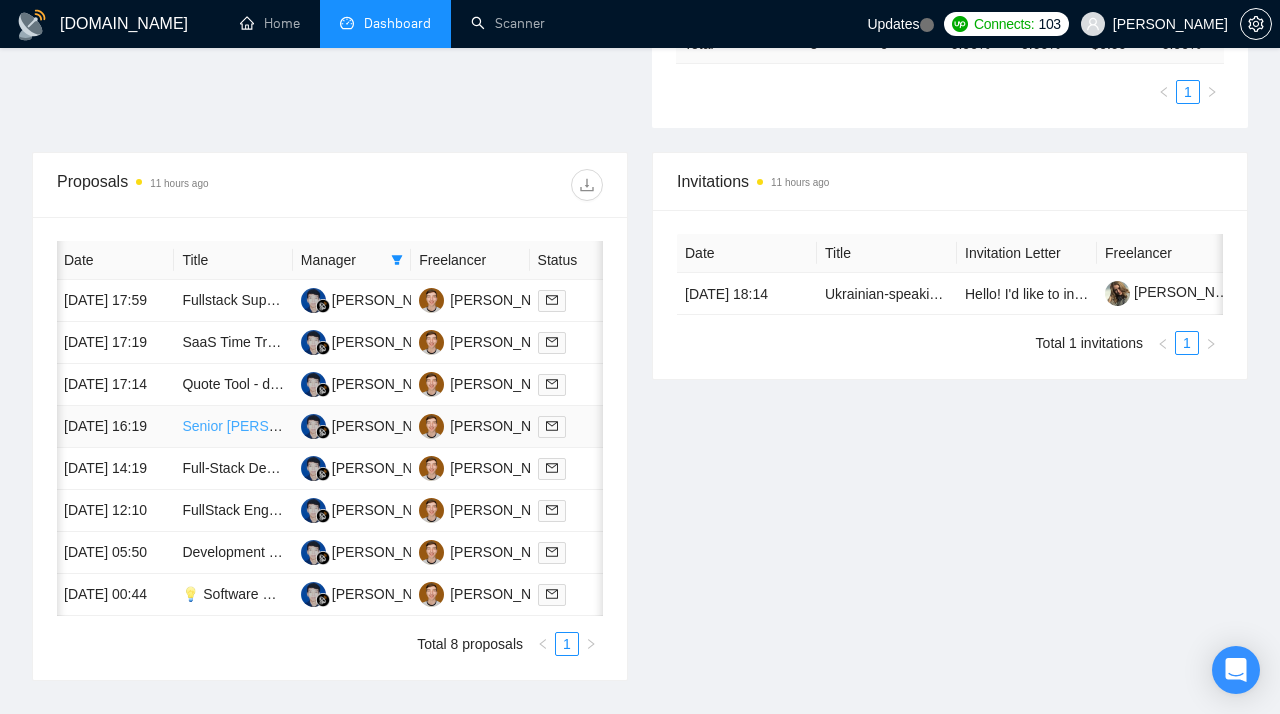 click on "Senior [PERSON_NAME] Developer (Paid Test Task → Long-Term Role" at bounding box center (405, 426) 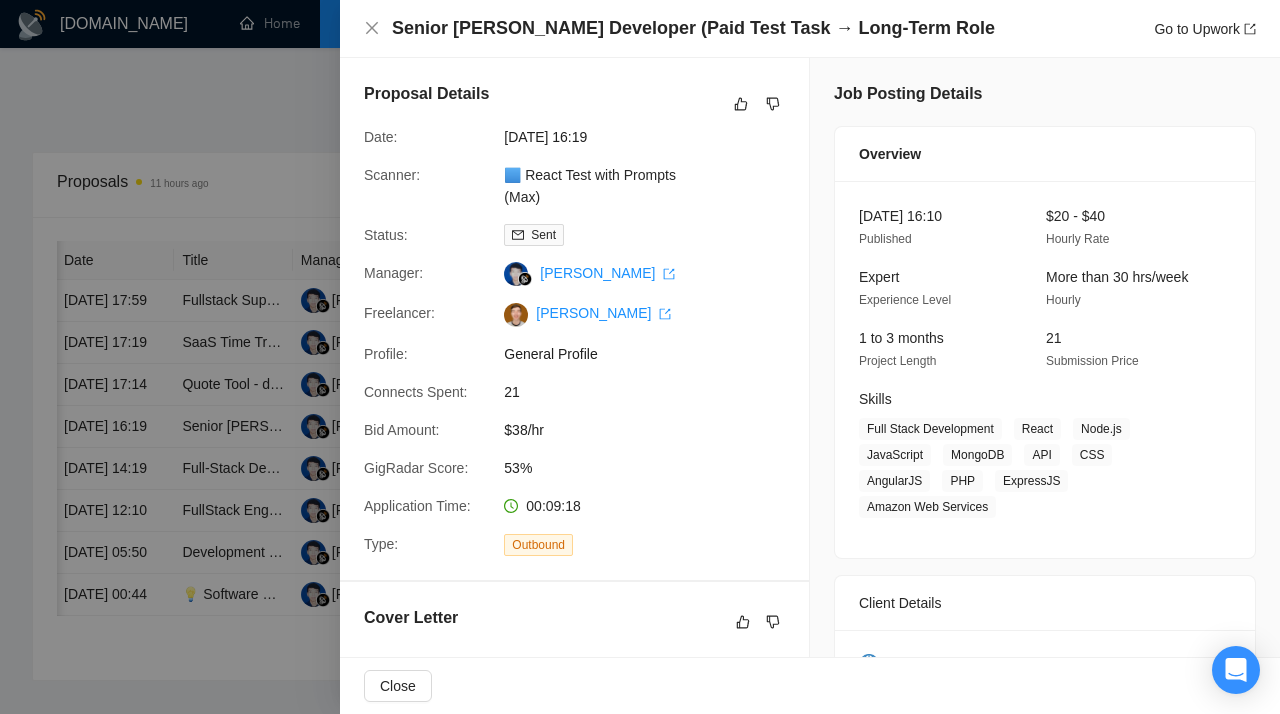 click at bounding box center (640, 357) 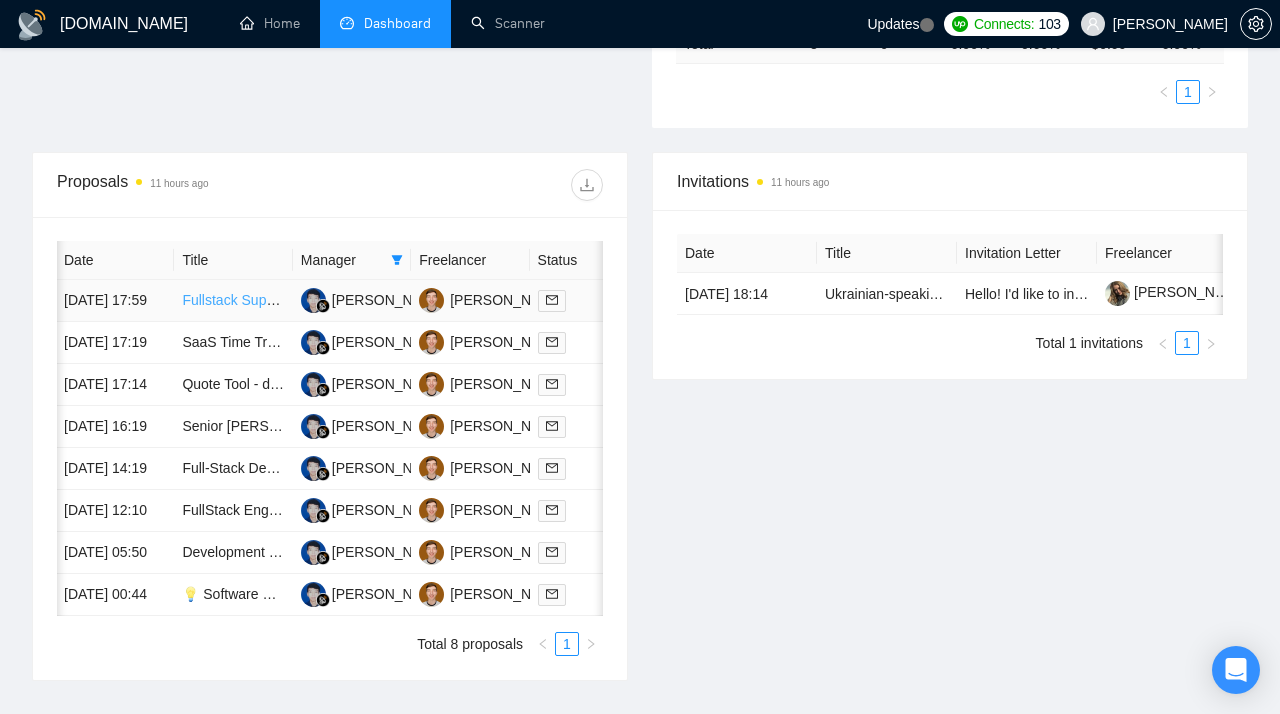 click on "Fullstack Support Engineer  | [PERSON_NAME]" at bounding box center [329, 300] 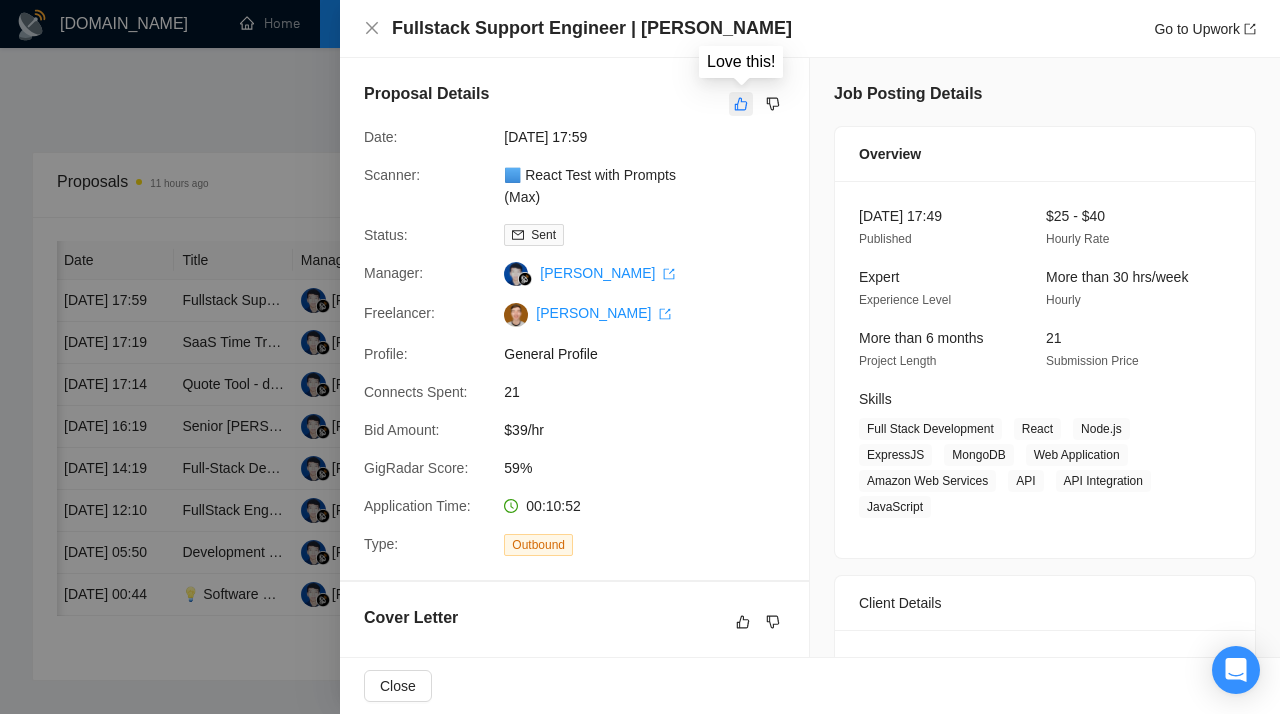 click 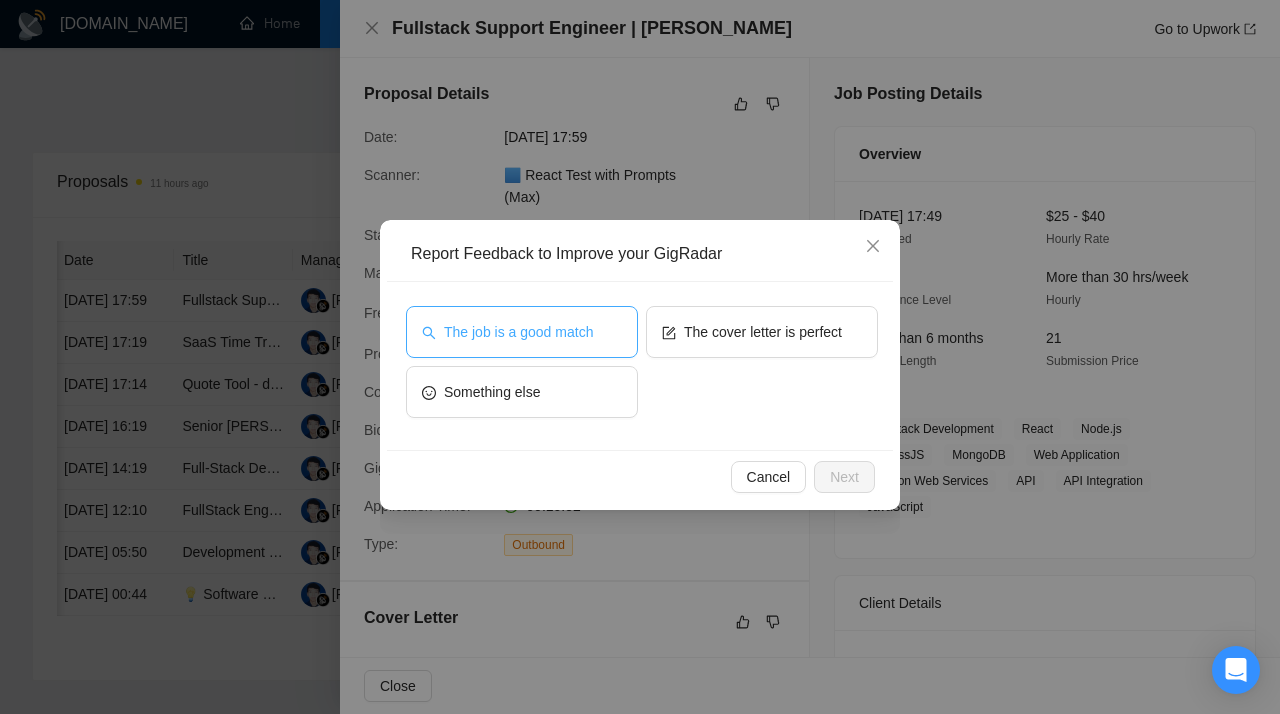 click on "The job is a good match" at bounding box center (518, 332) 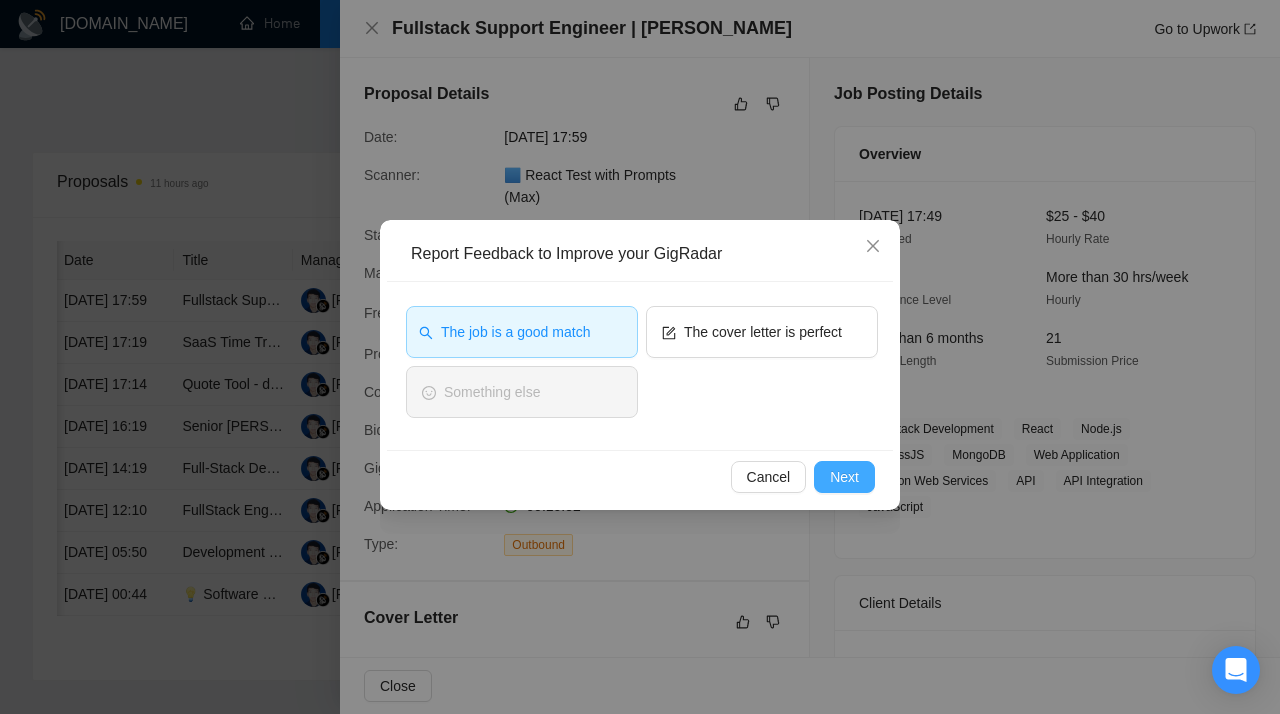 click on "Next" at bounding box center (844, 477) 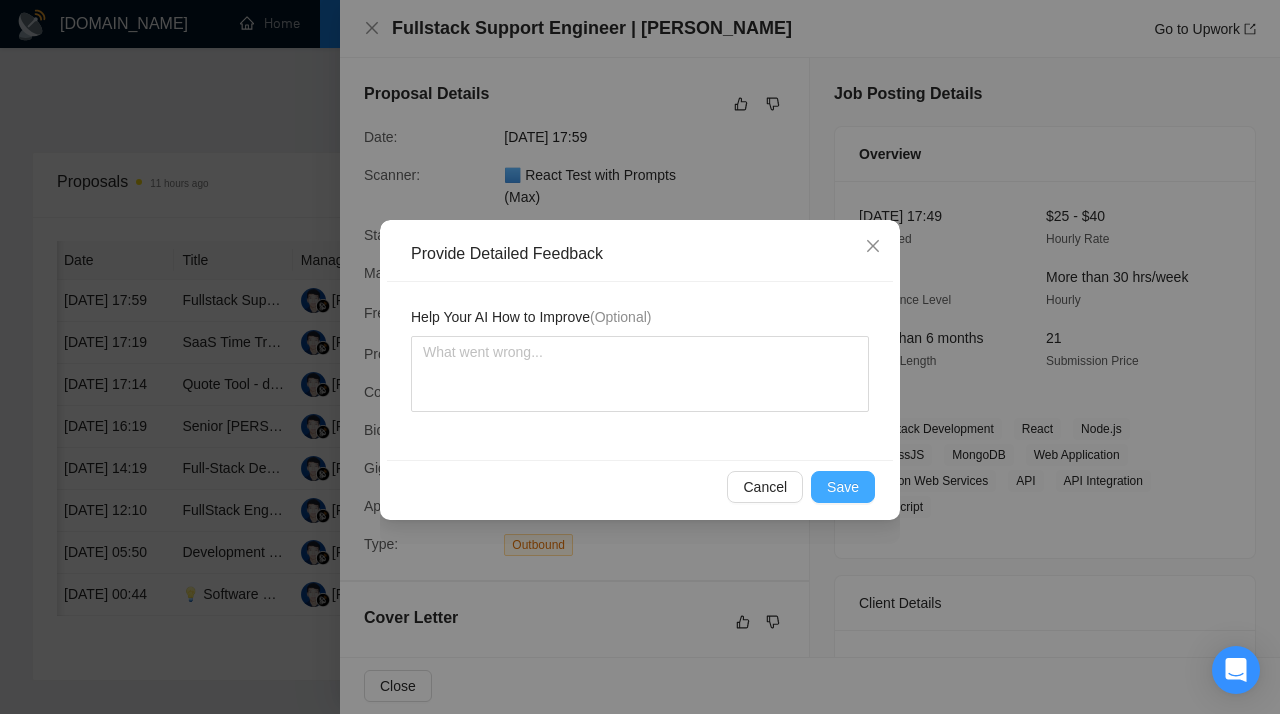 click on "Save" at bounding box center (843, 487) 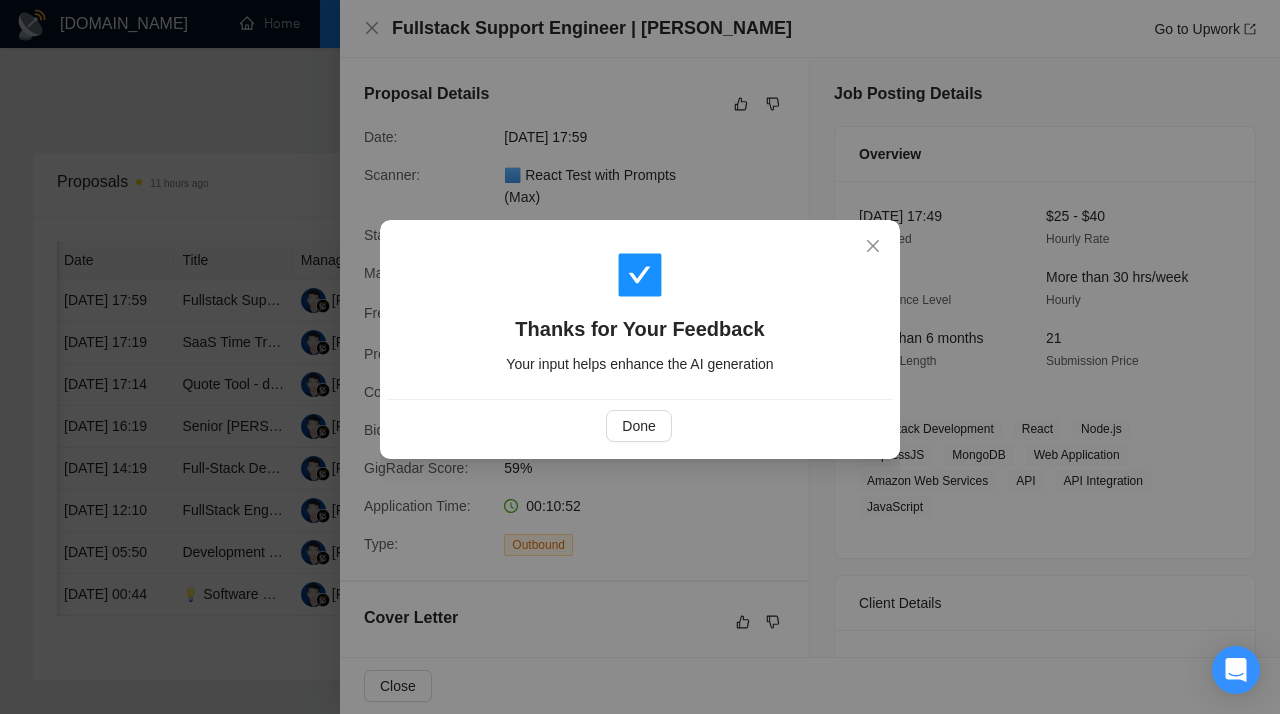 click on "Done" at bounding box center [640, 425] 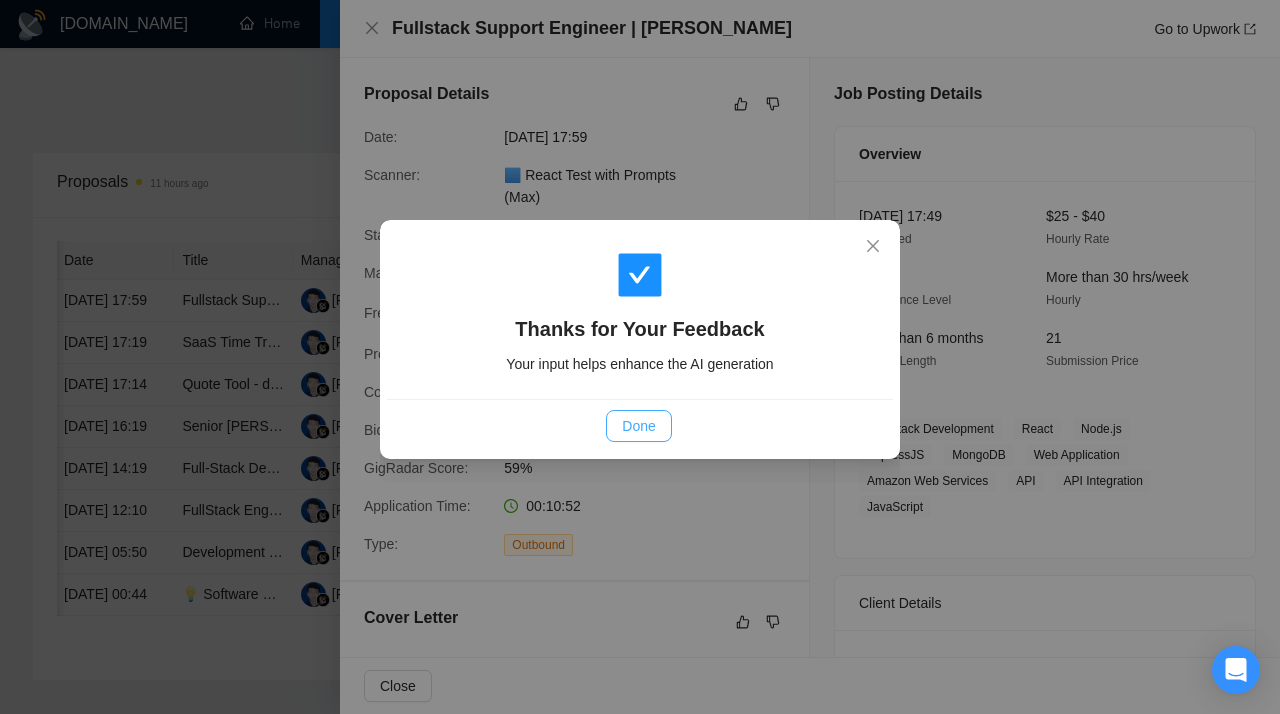 click on "Done" at bounding box center [638, 426] 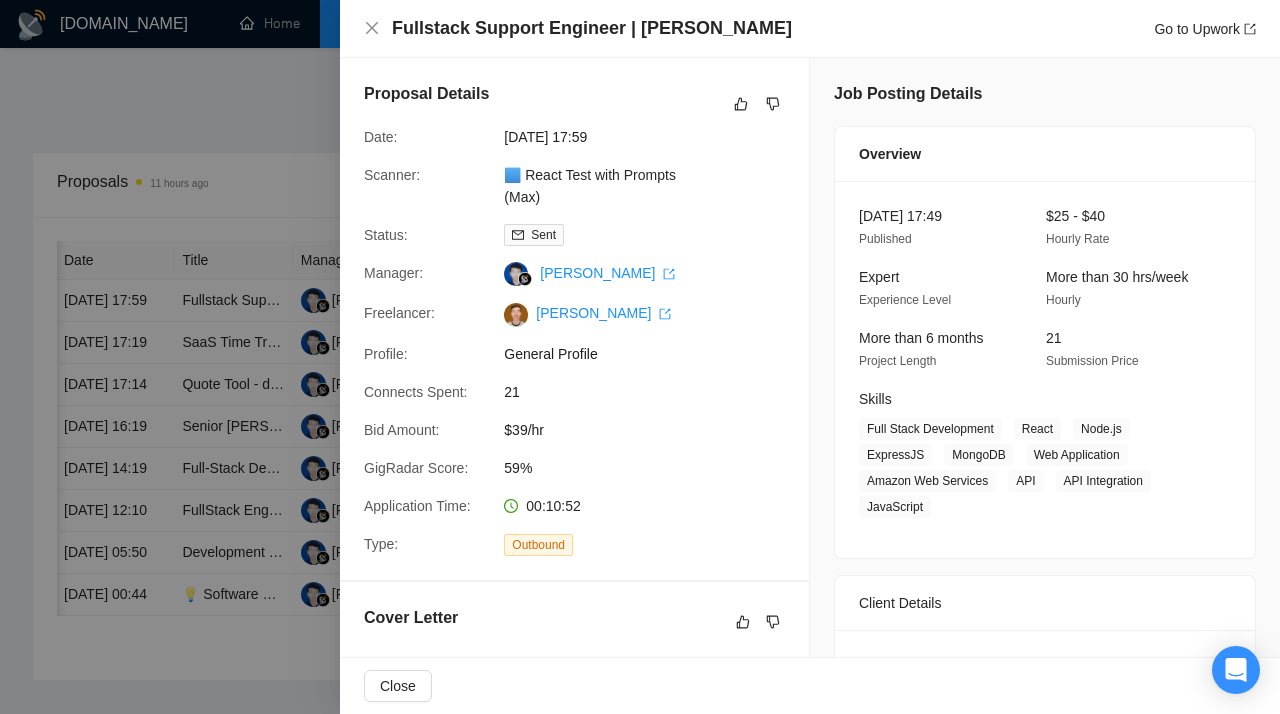 click at bounding box center [640, 357] 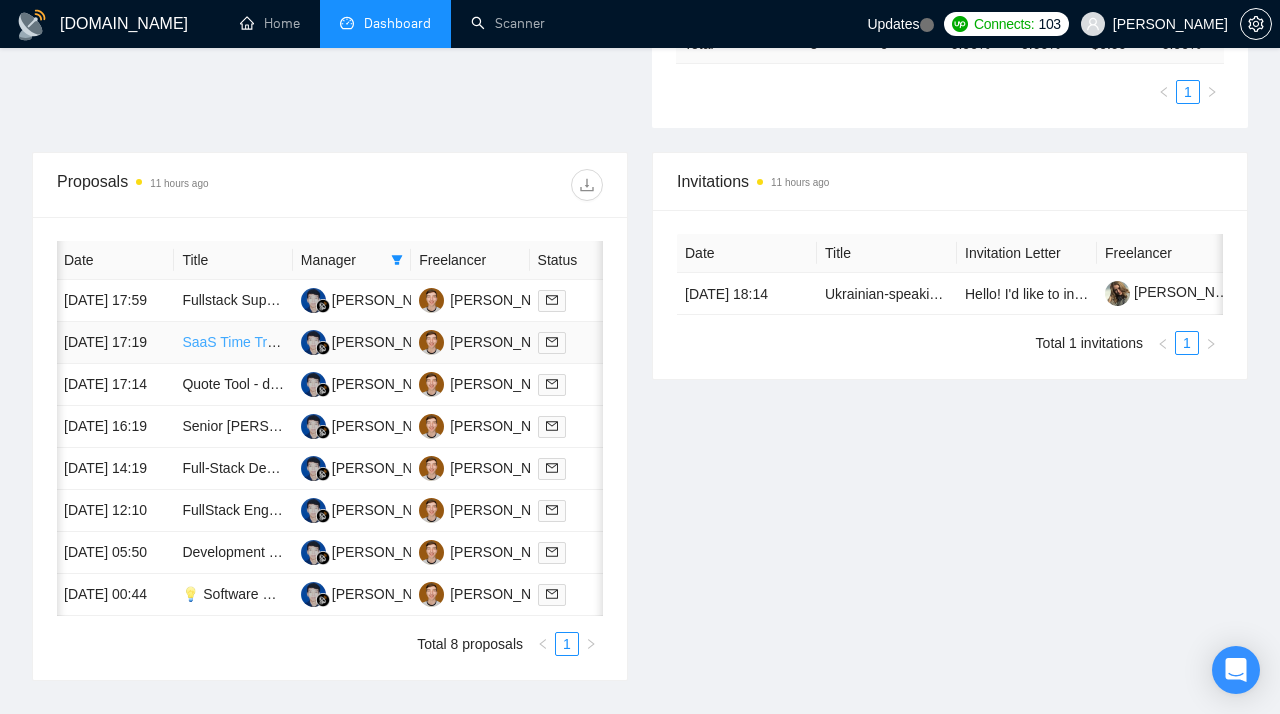 click on "SaaS Time Tracker Development" at bounding box center [284, 342] 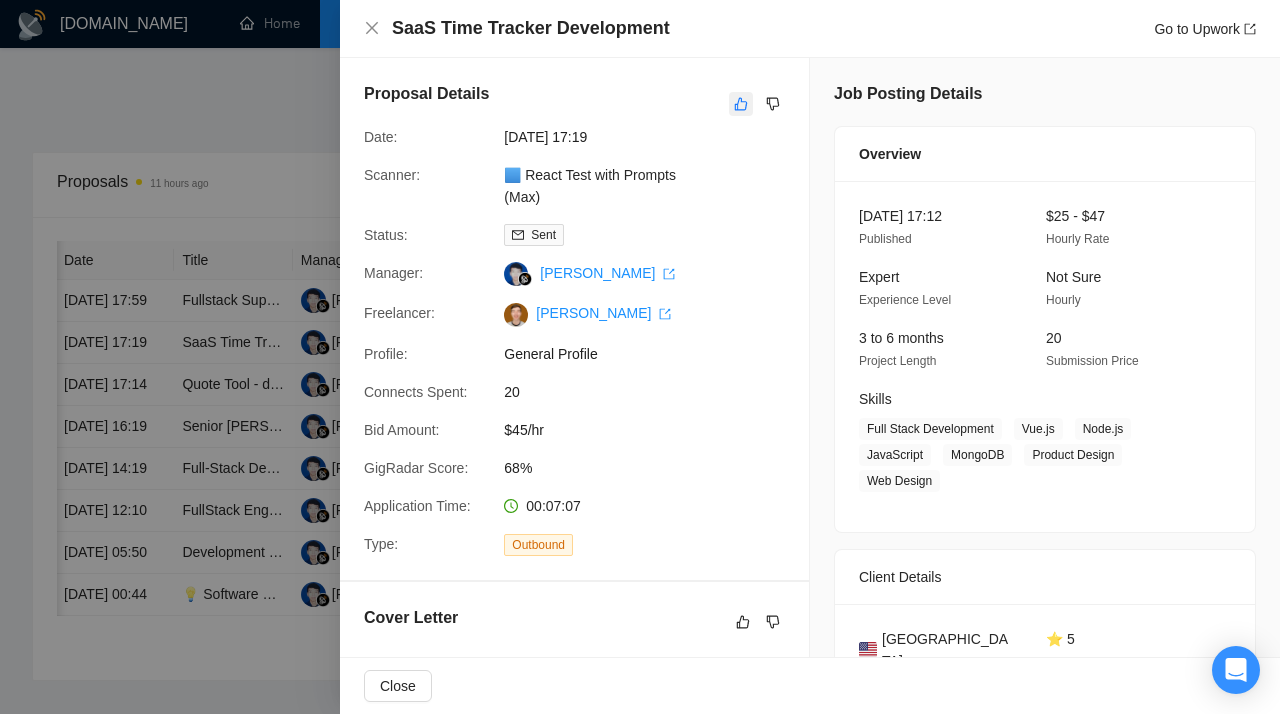 click at bounding box center (741, 104) 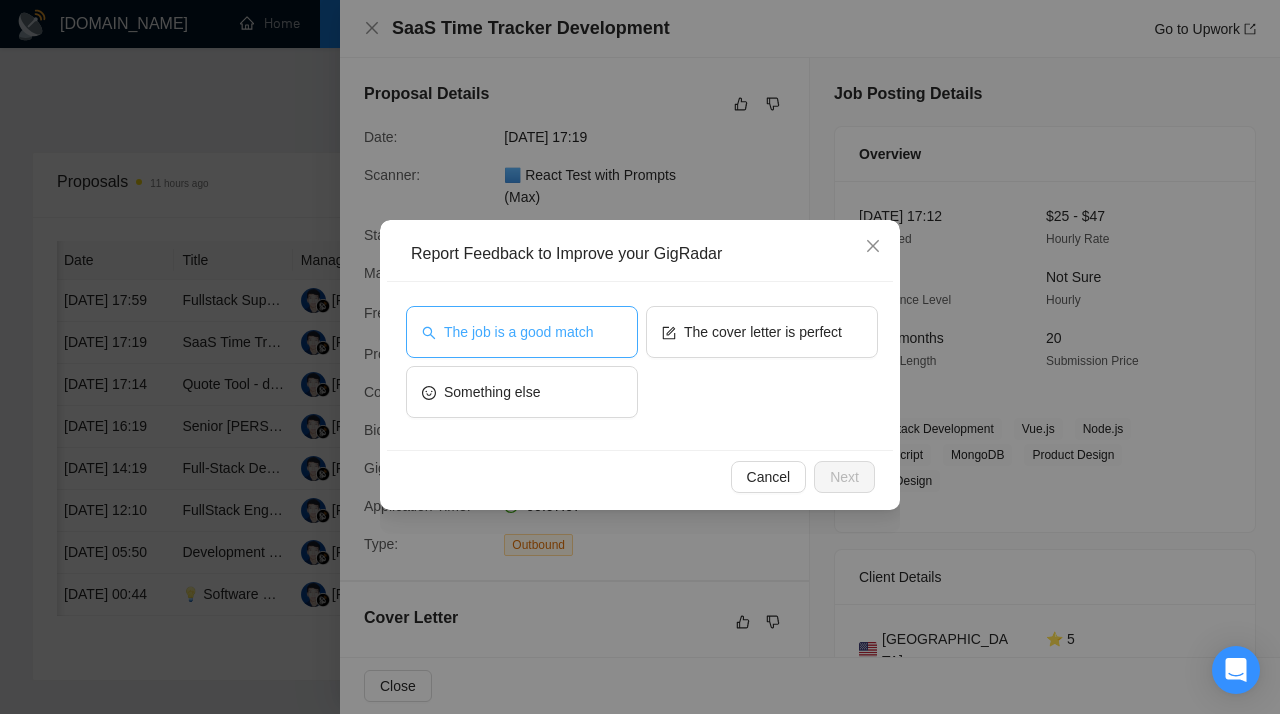 click on "The job is a good match" at bounding box center [518, 332] 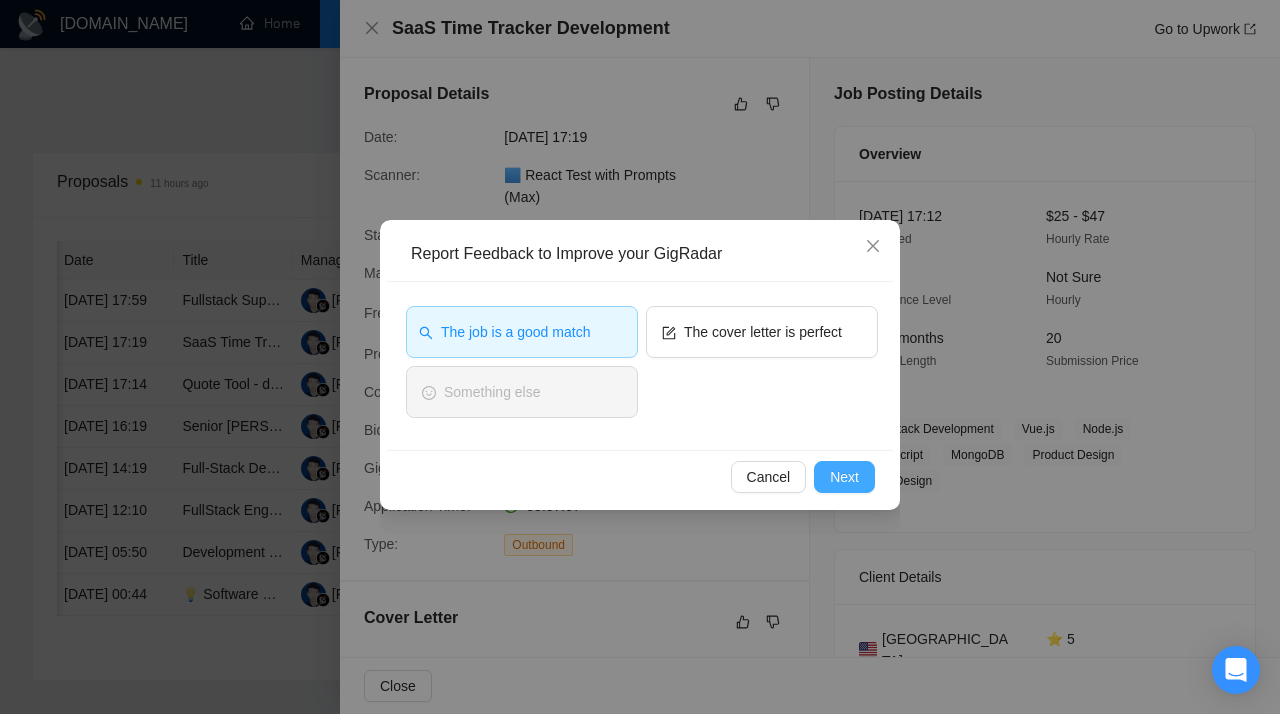click on "Next" at bounding box center [844, 477] 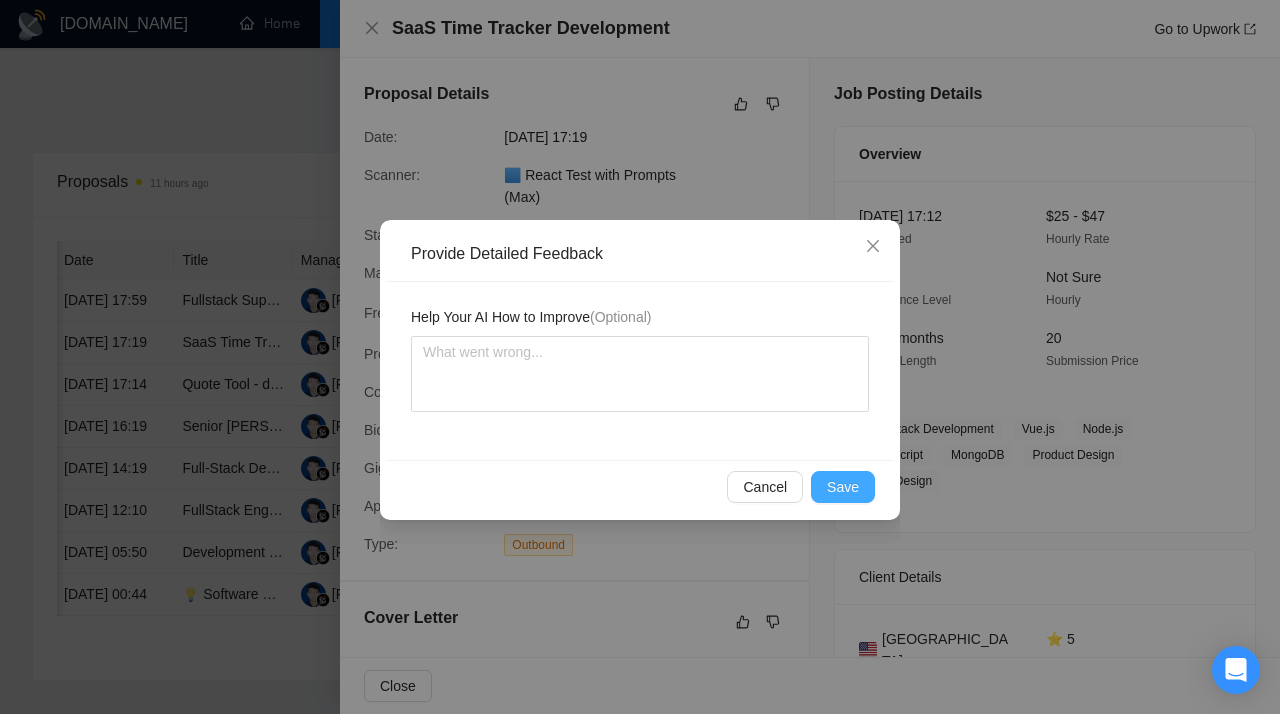 click on "Save" at bounding box center (843, 487) 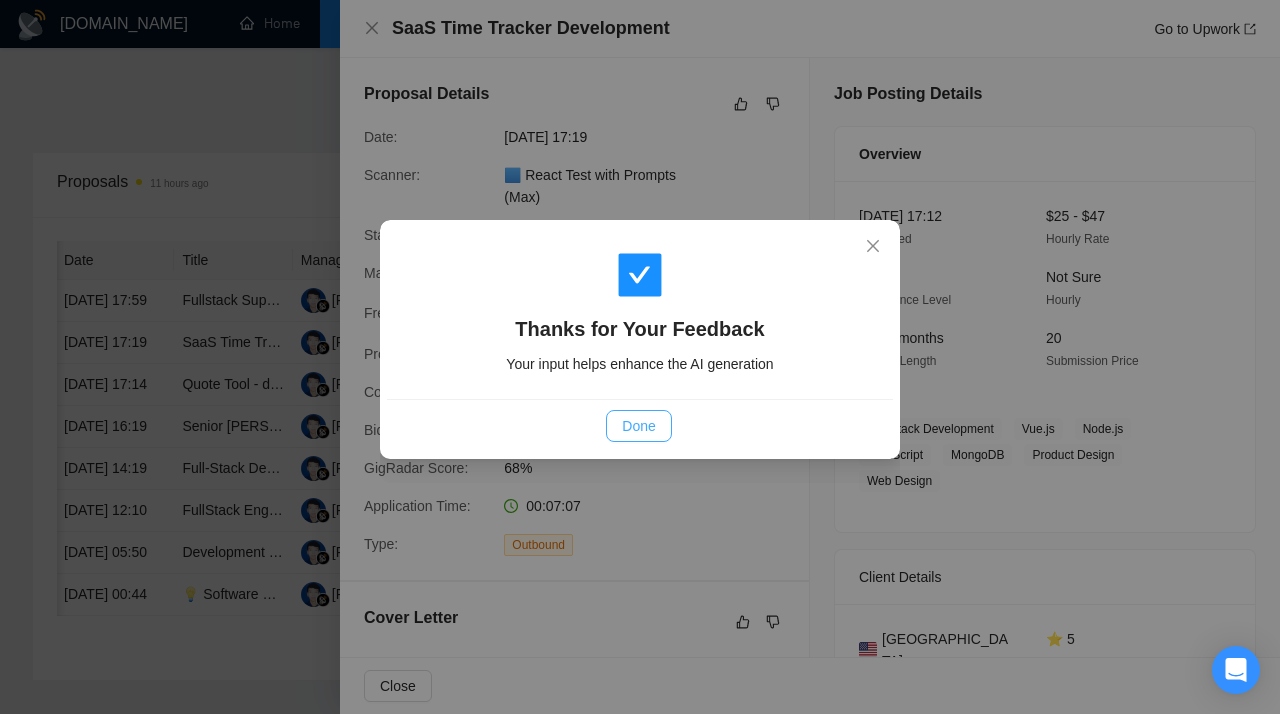 click on "Done" at bounding box center (638, 426) 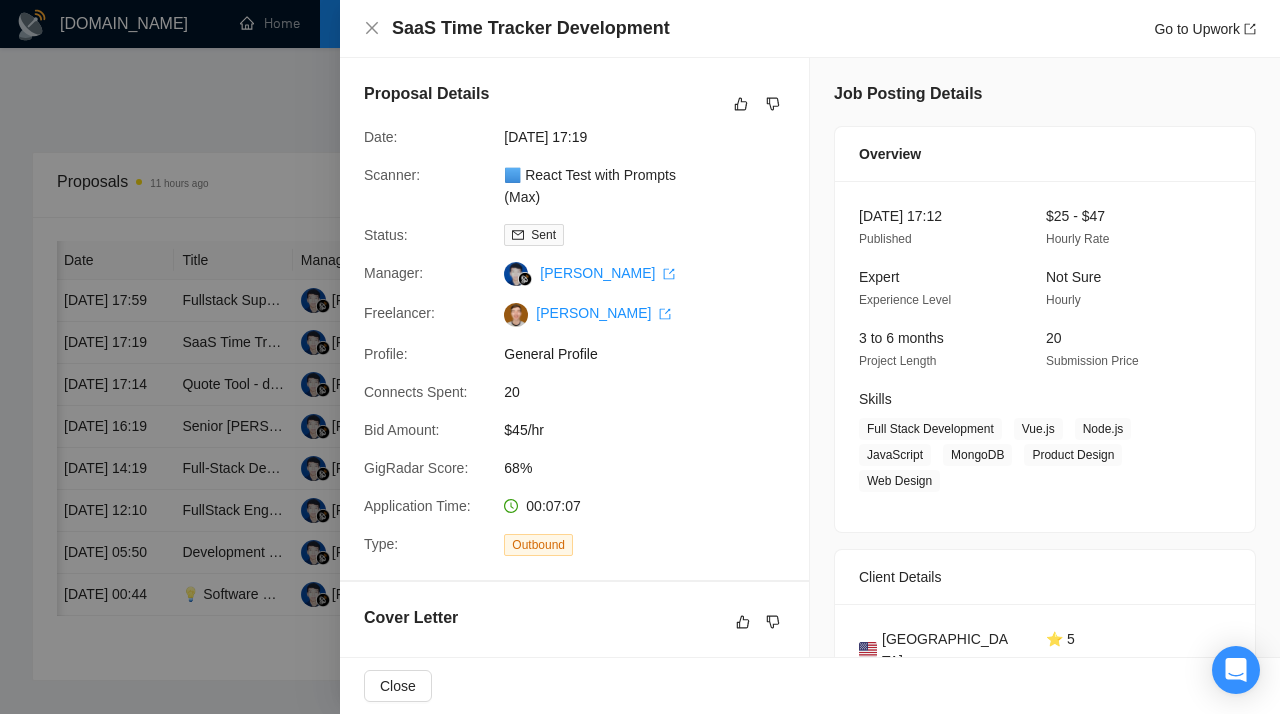 click at bounding box center (640, 357) 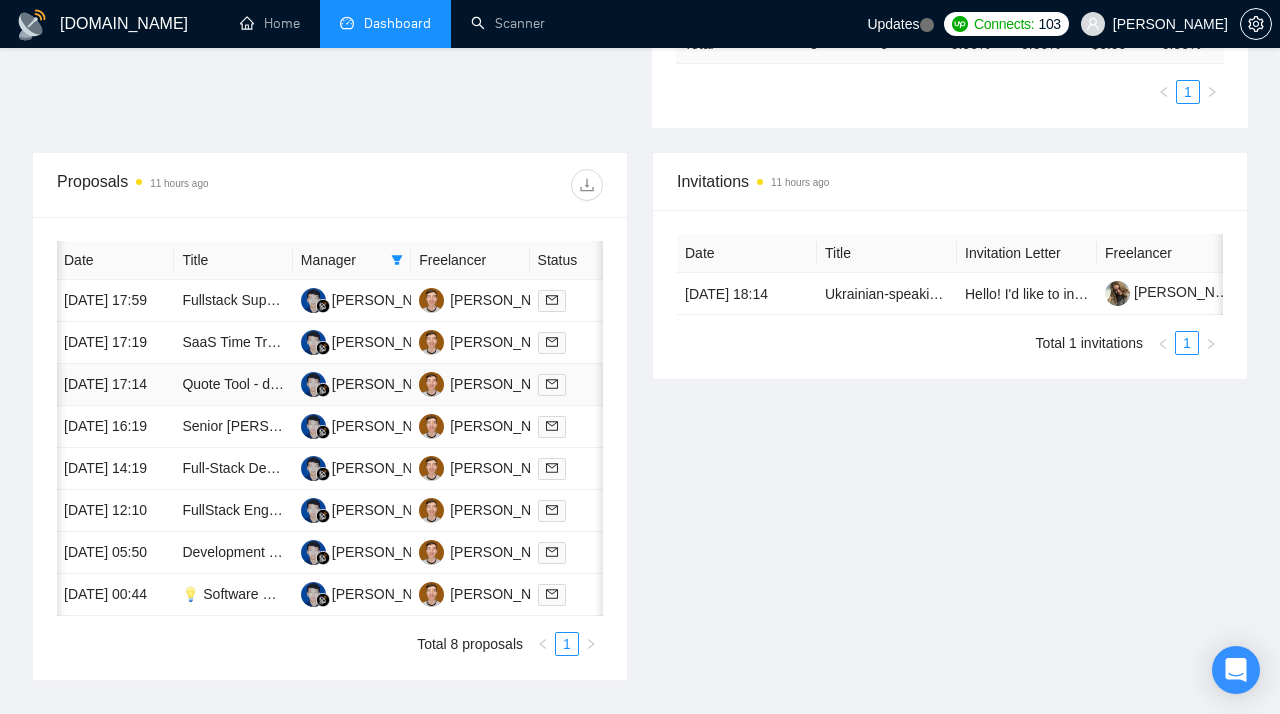 click on "Quote Tool - debug, add features, create mobile version, integrate into other apps" at bounding box center (233, 385) 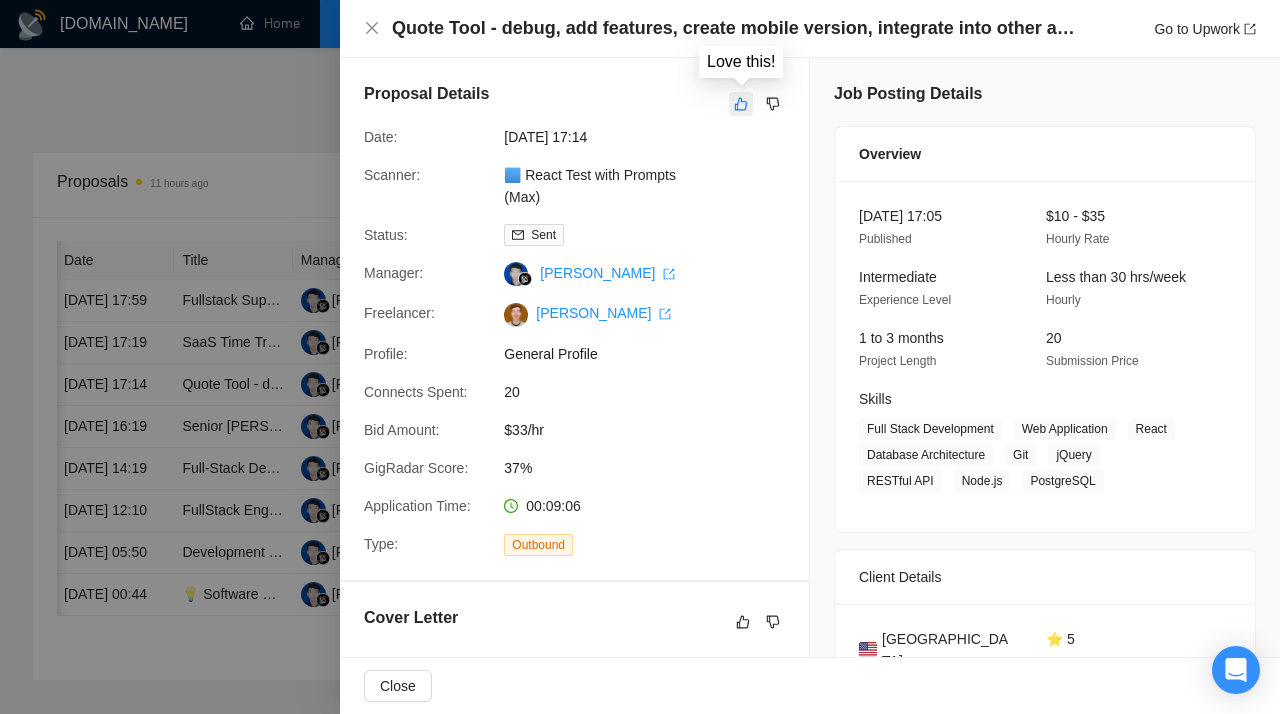 click 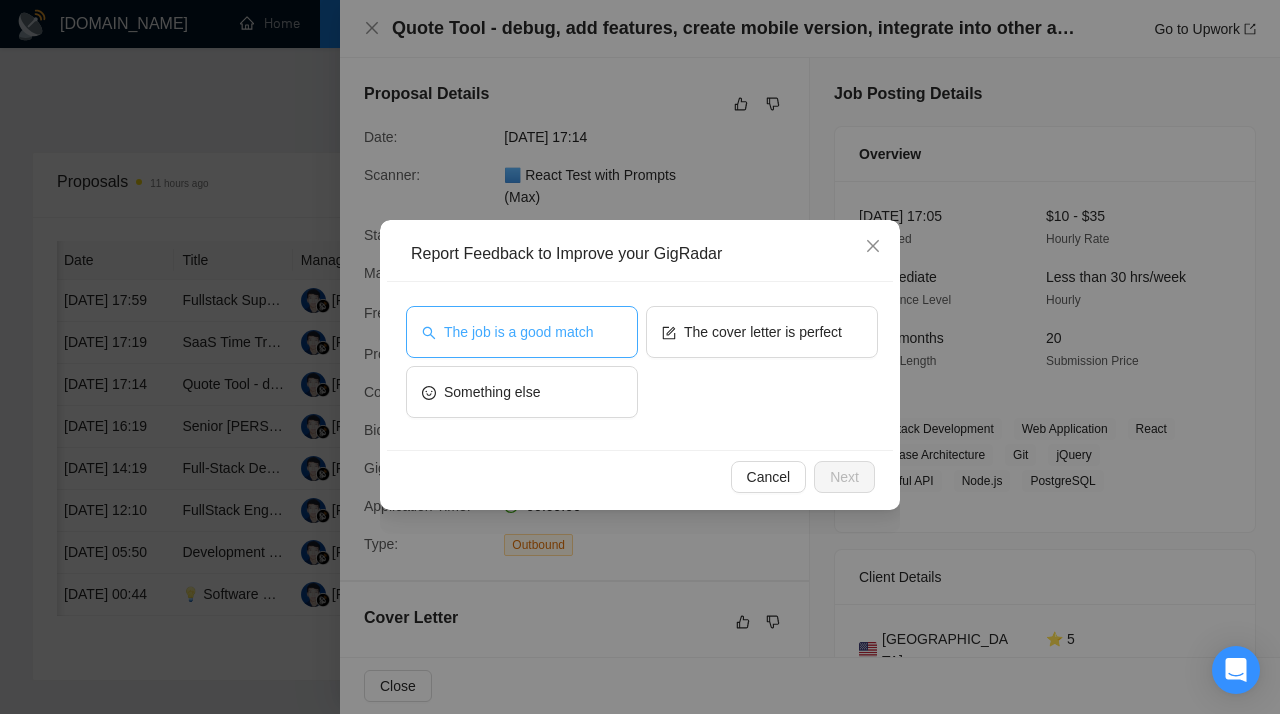 click on "The job is a good match" at bounding box center (518, 332) 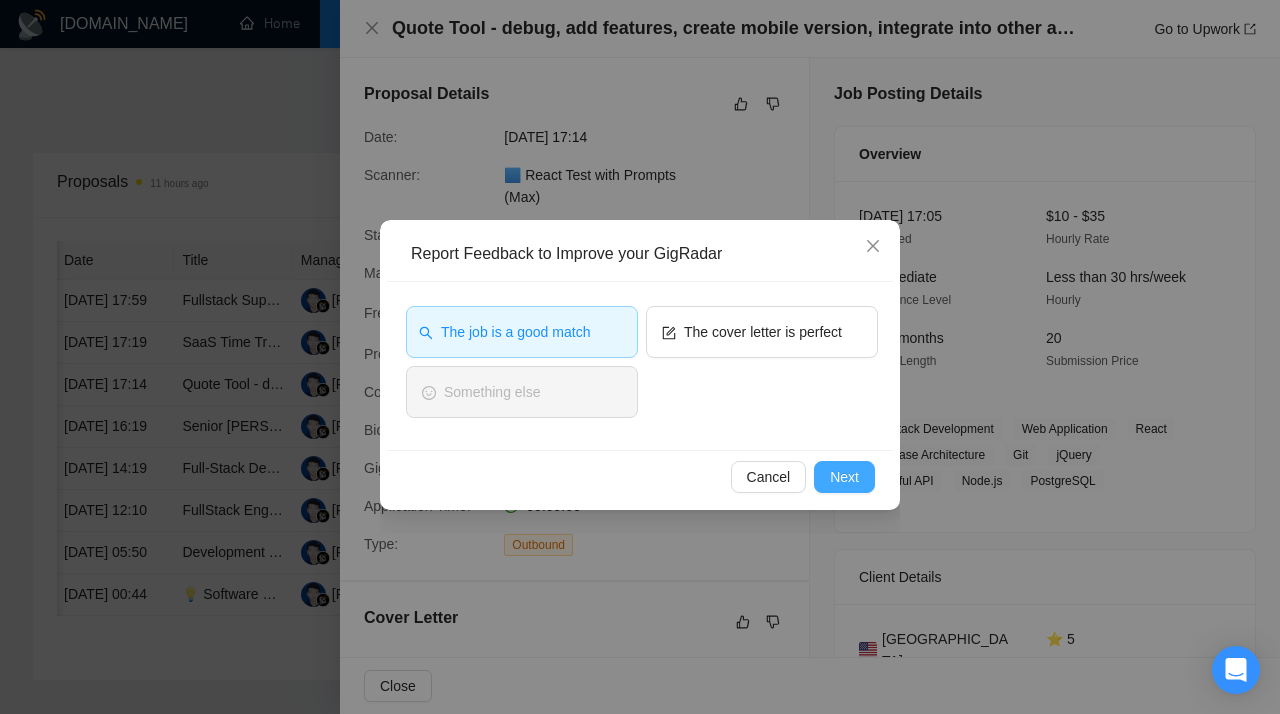 click on "Next" at bounding box center [844, 477] 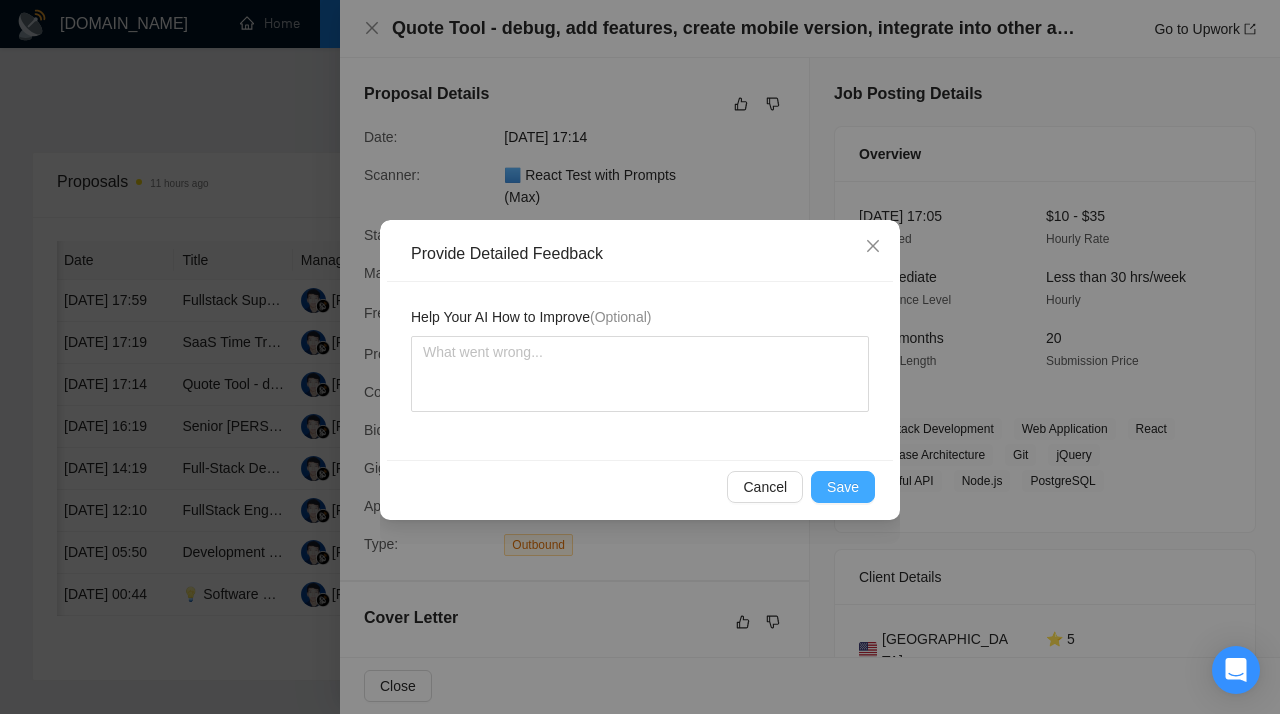 click on "Save" at bounding box center [843, 487] 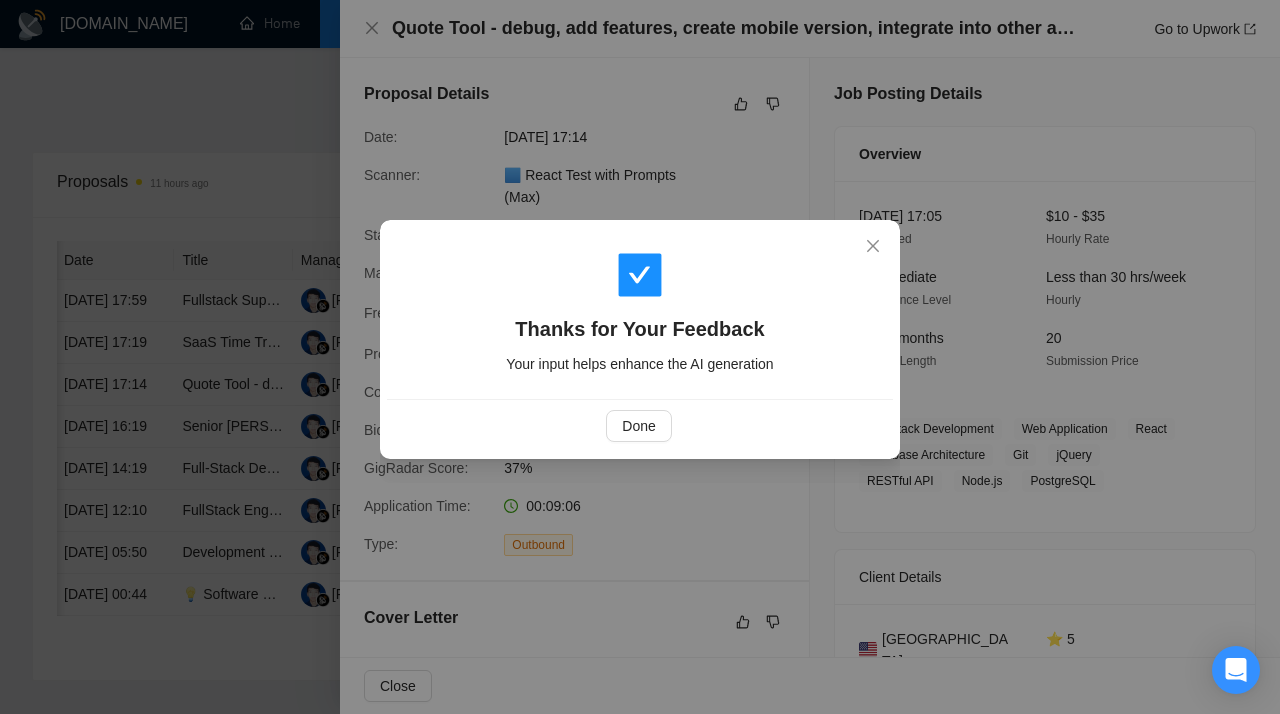 click on "Thanks for Your Feedback Your input helps enhance the AI generation Done" at bounding box center (640, 357) 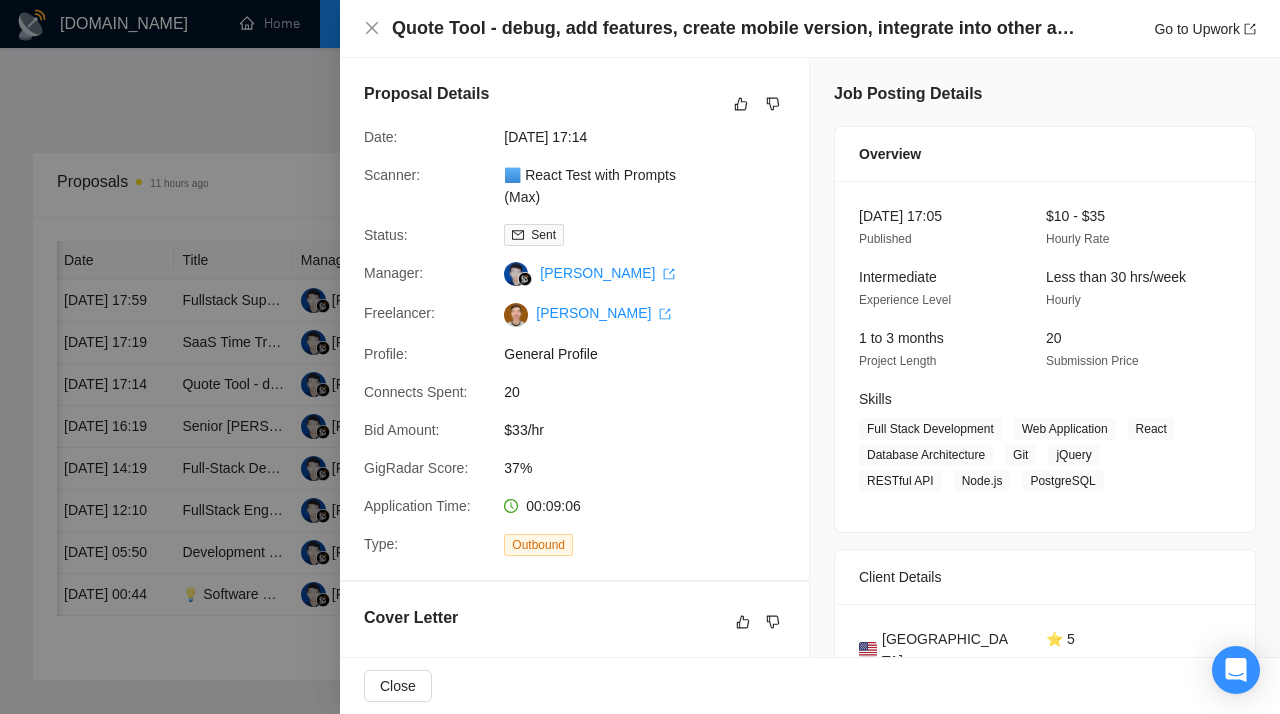 click at bounding box center [640, 357] 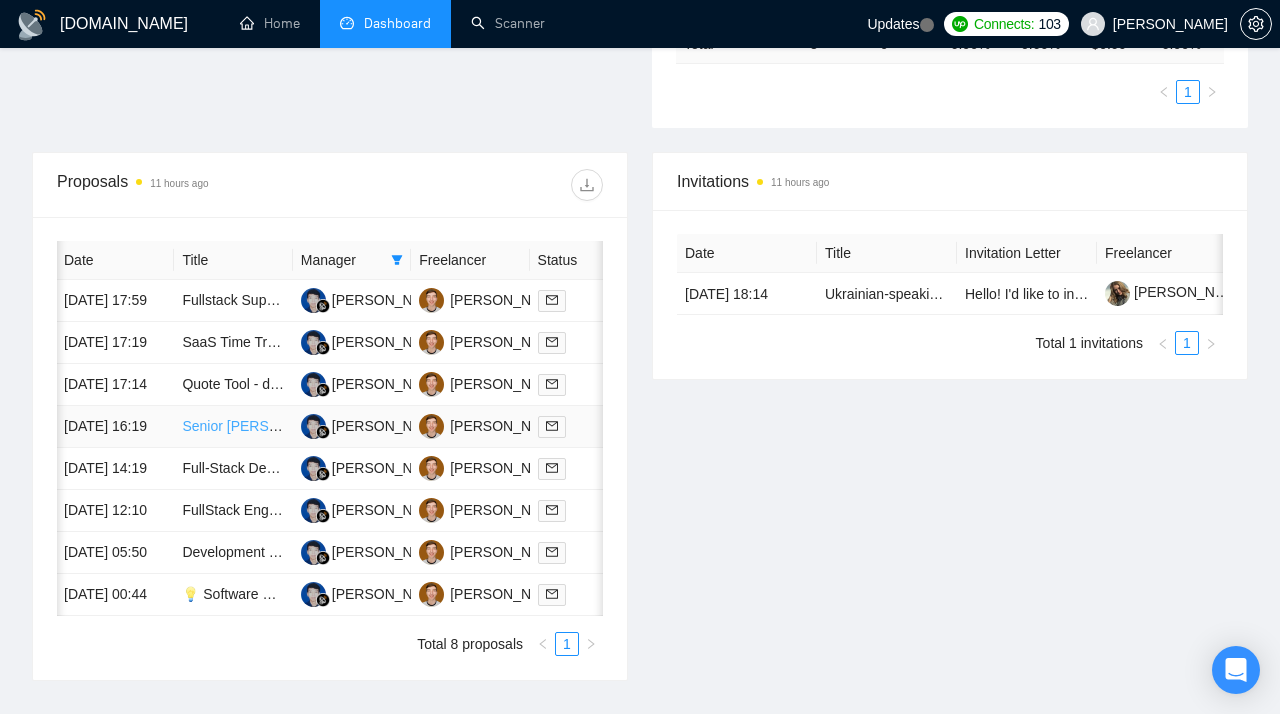 click on "Senior [PERSON_NAME] Developer (Paid Test Task → Long-Term Role" at bounding box center (405, 426) 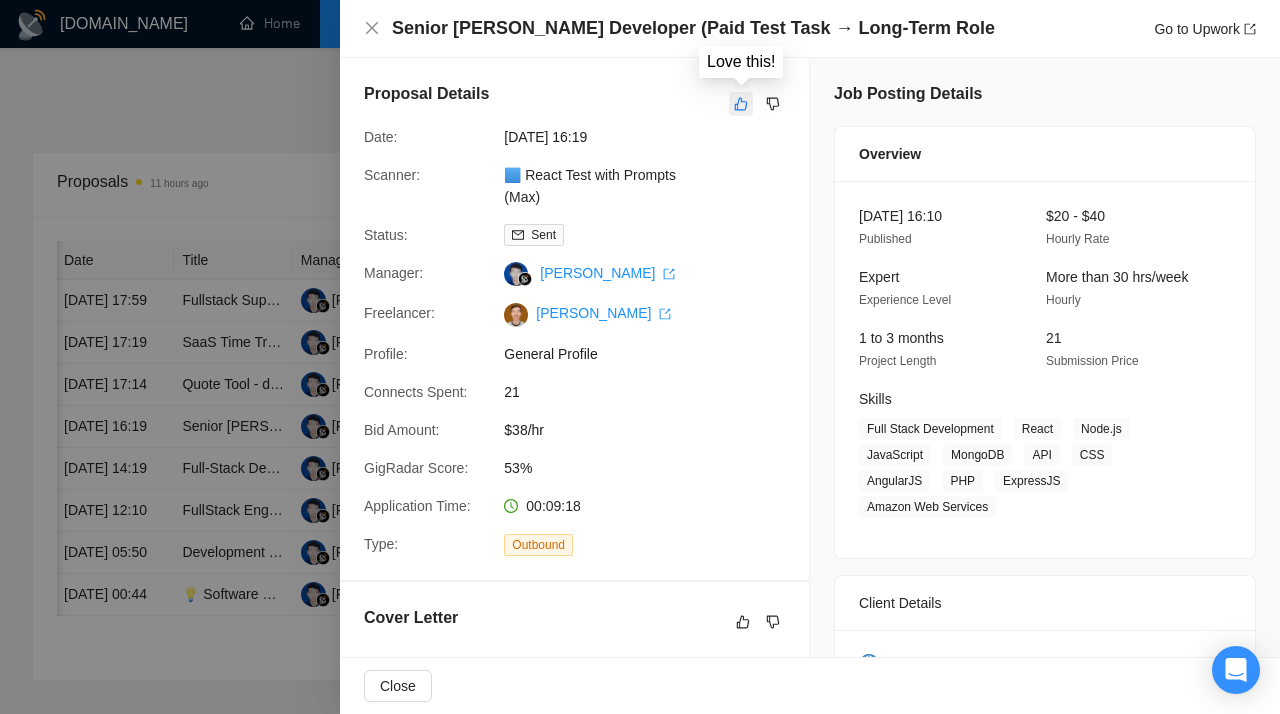 click 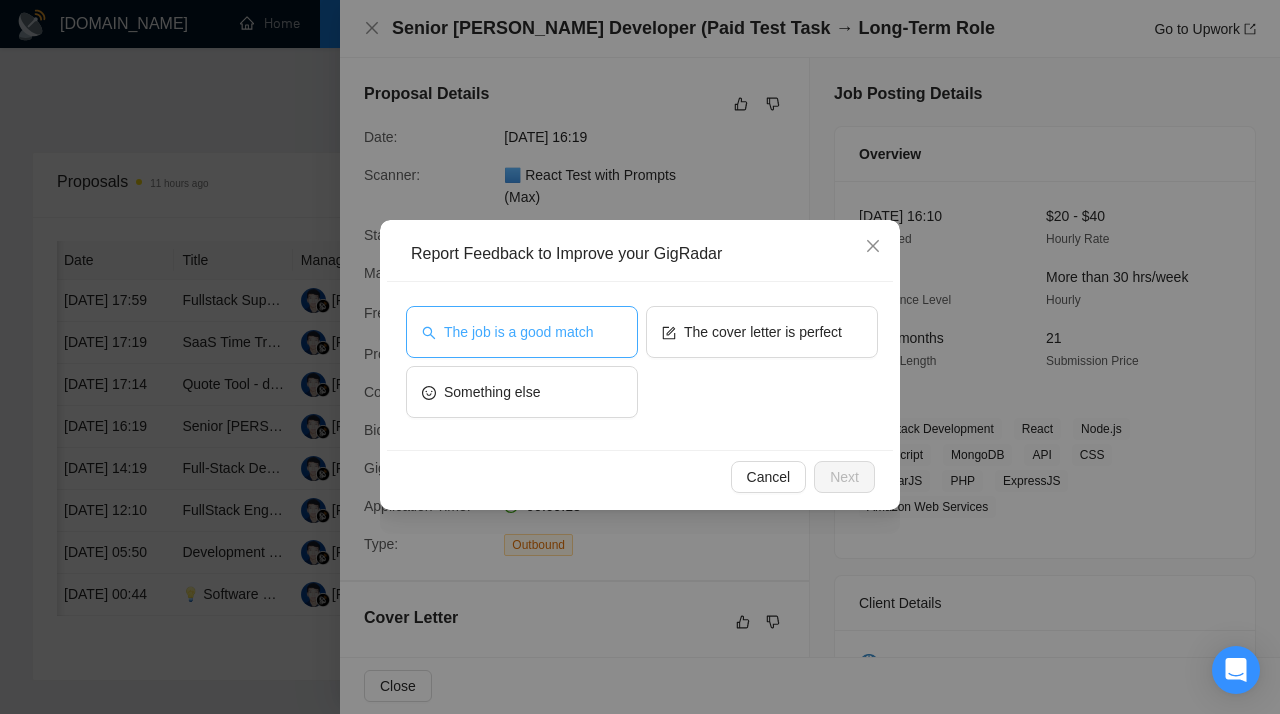 click on "The job is a good match" at bounding box center (522, 332) 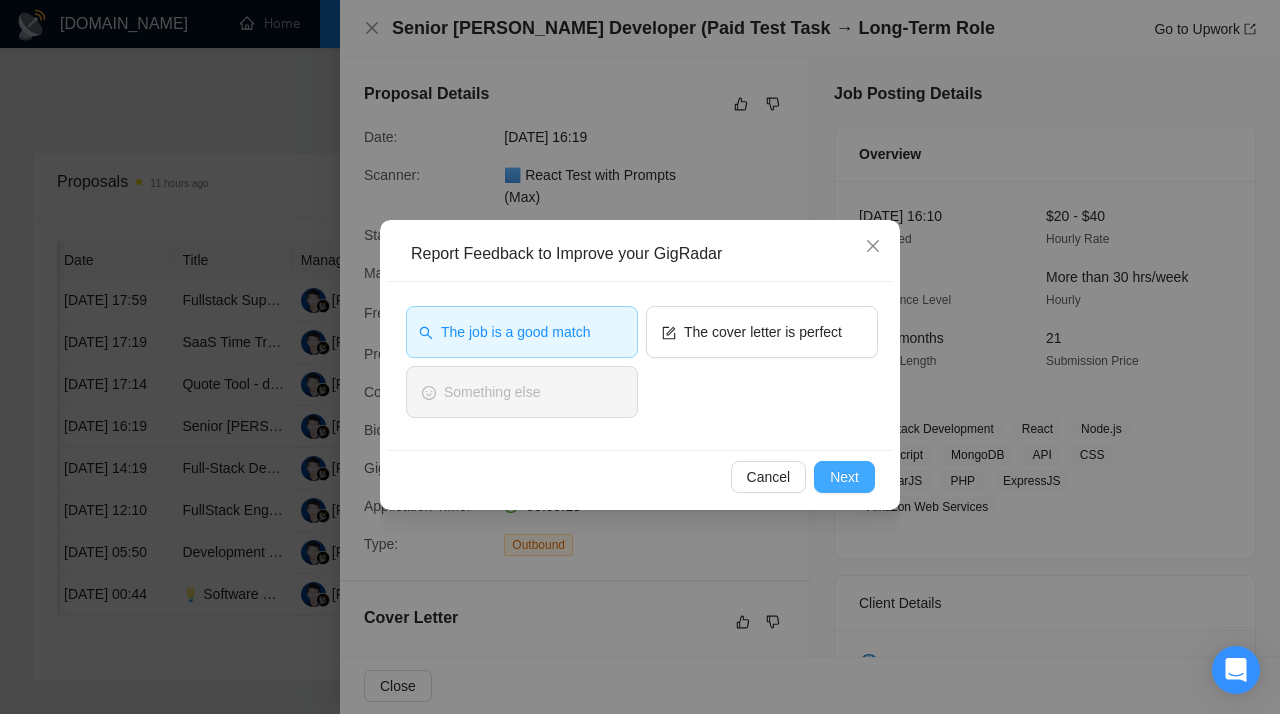 click on "Next" at bounding box center [844, 477] 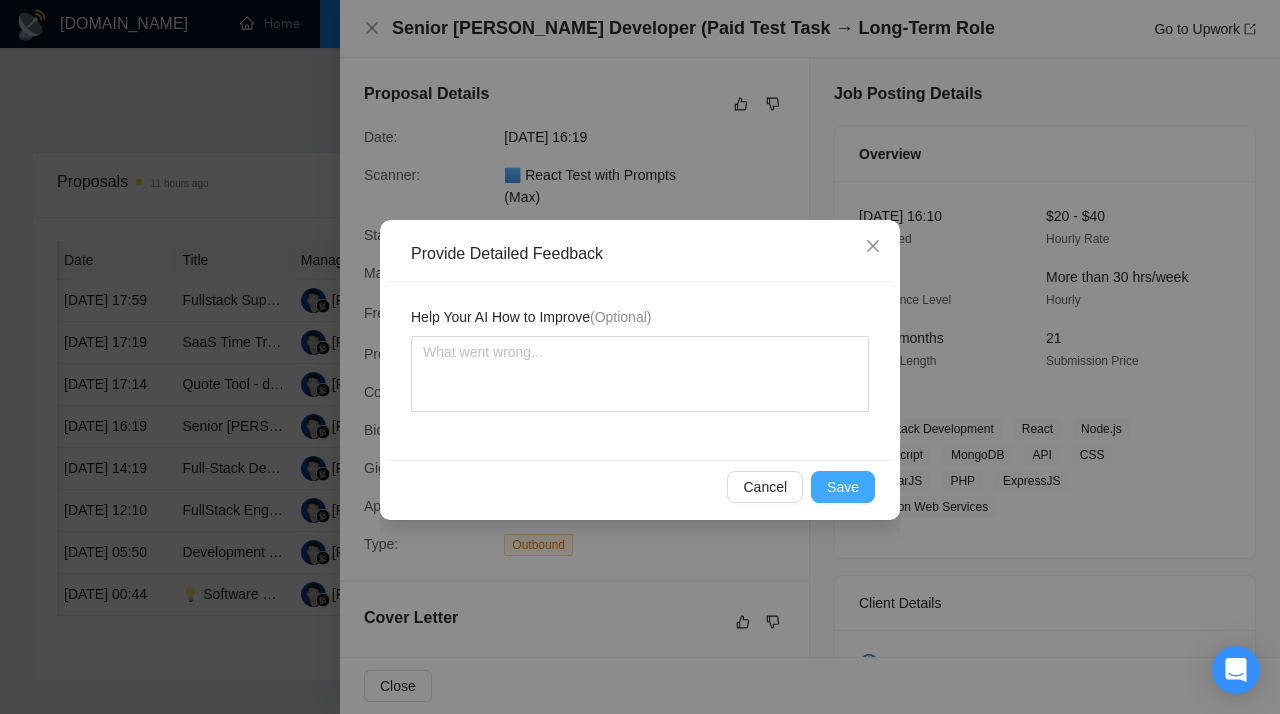 click on "Save" at bounding box center [843, 487] 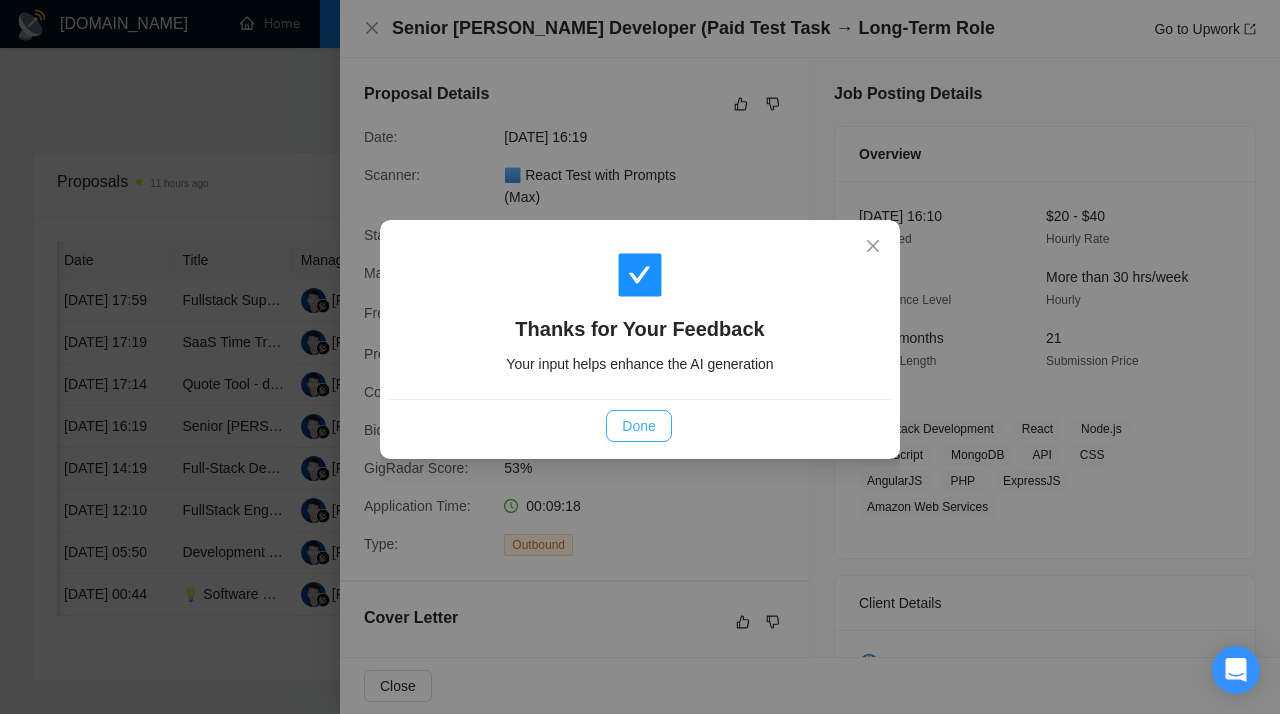 click on "Done" at bounding box center (638, 426) 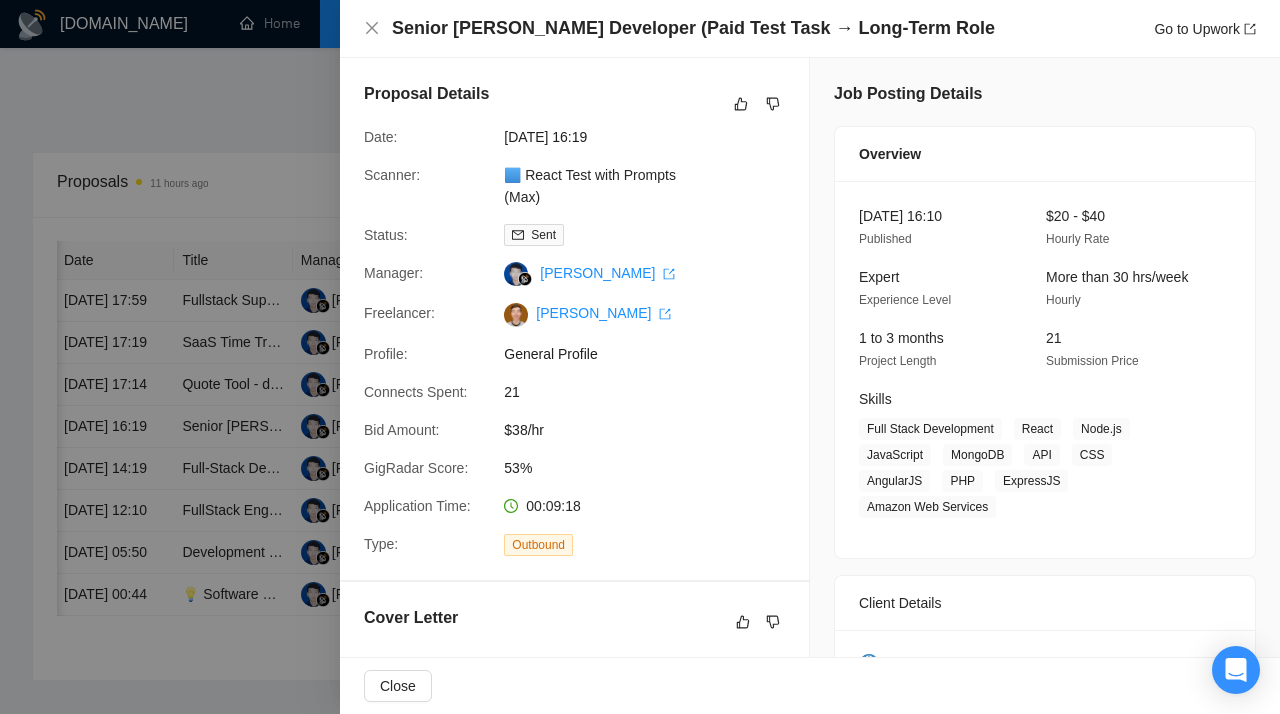 click at bounding box center (640, 357) 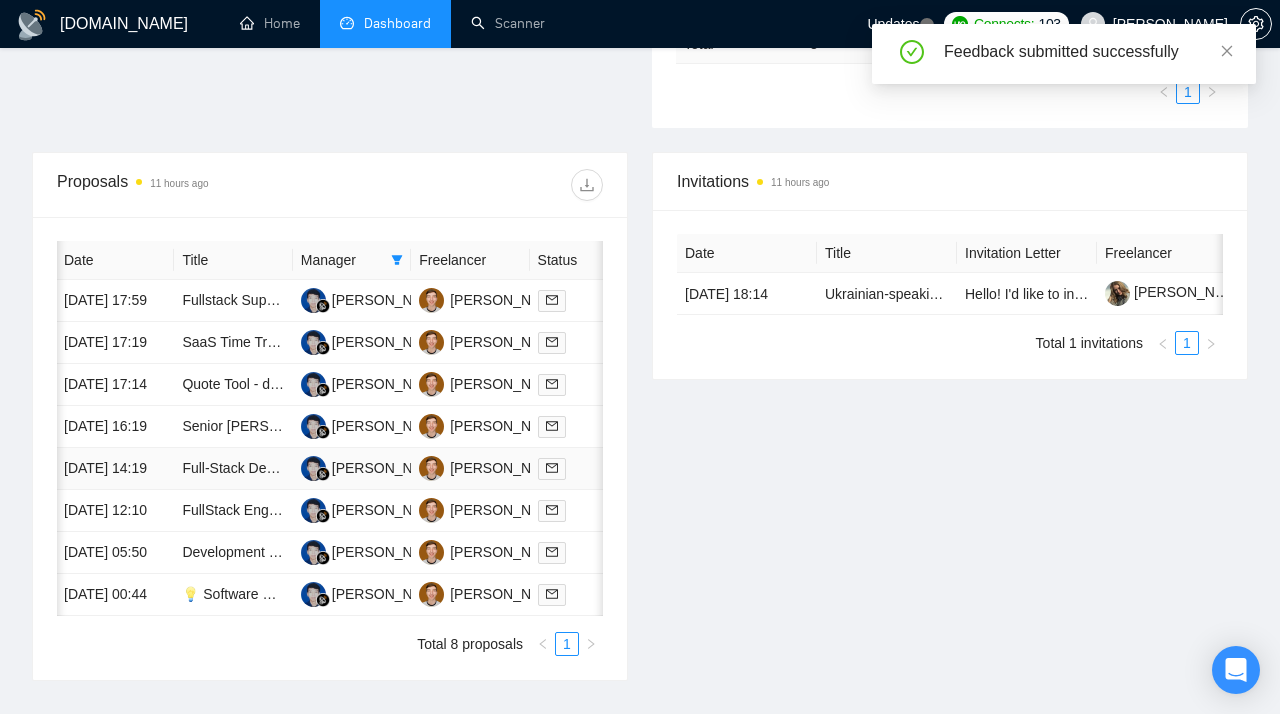 click on "Full‑Stack Developer (Next.js + Node.js/Django) for MVP Website – 4 Week Project" at bounding box center (233, 469) 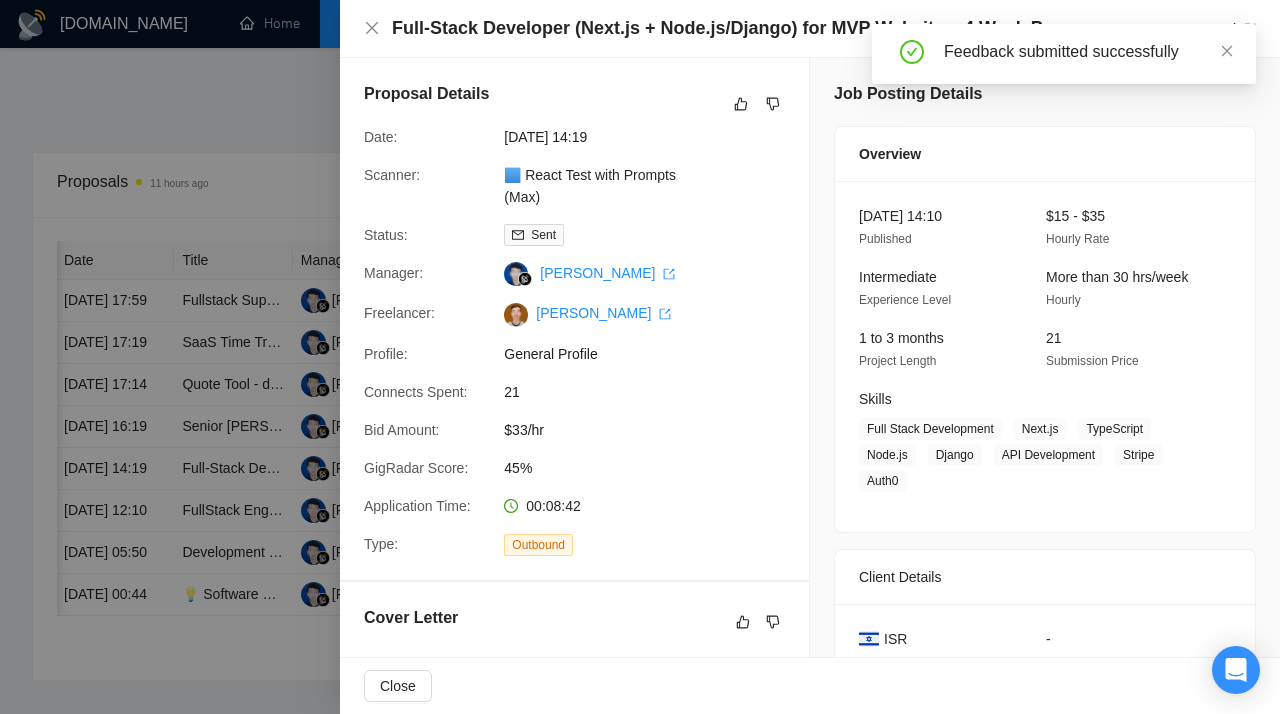 click at bounding box center [640, 357] 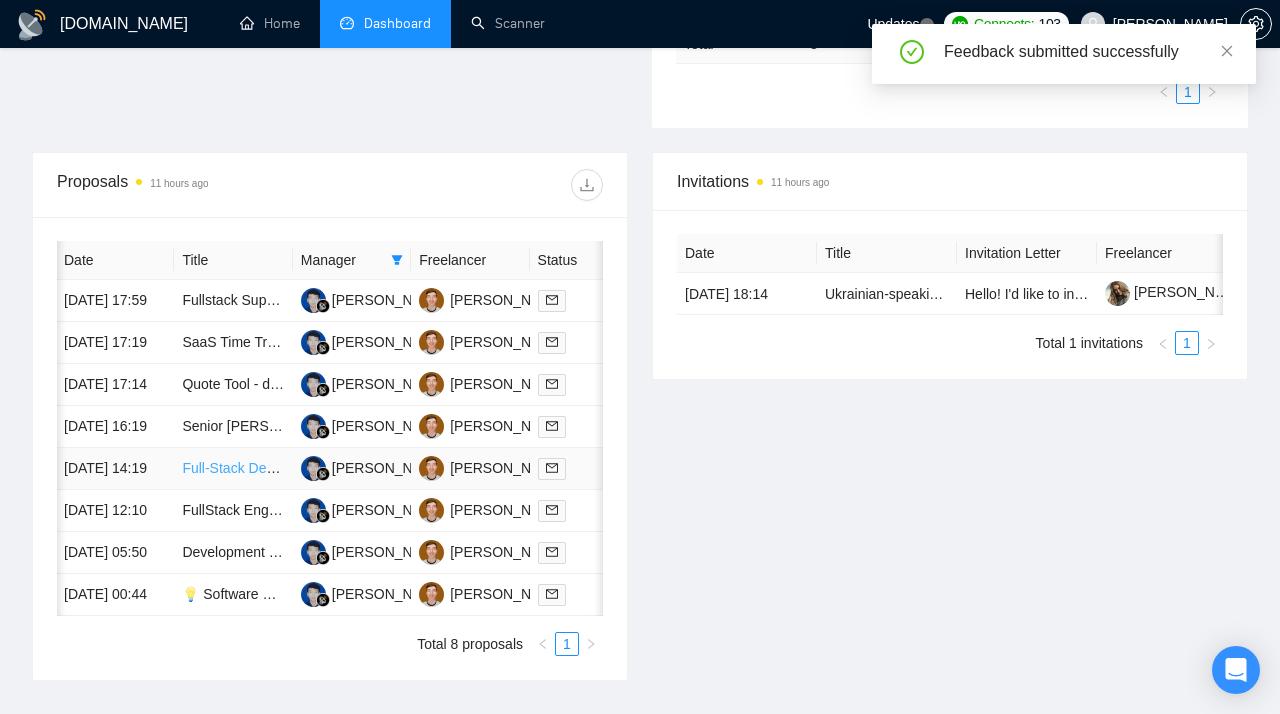 click on "Full‑Stack Developer (Next.js + Node.js/Django) for MVP Website – 4 Week Project" at bounding box center [440, 468] 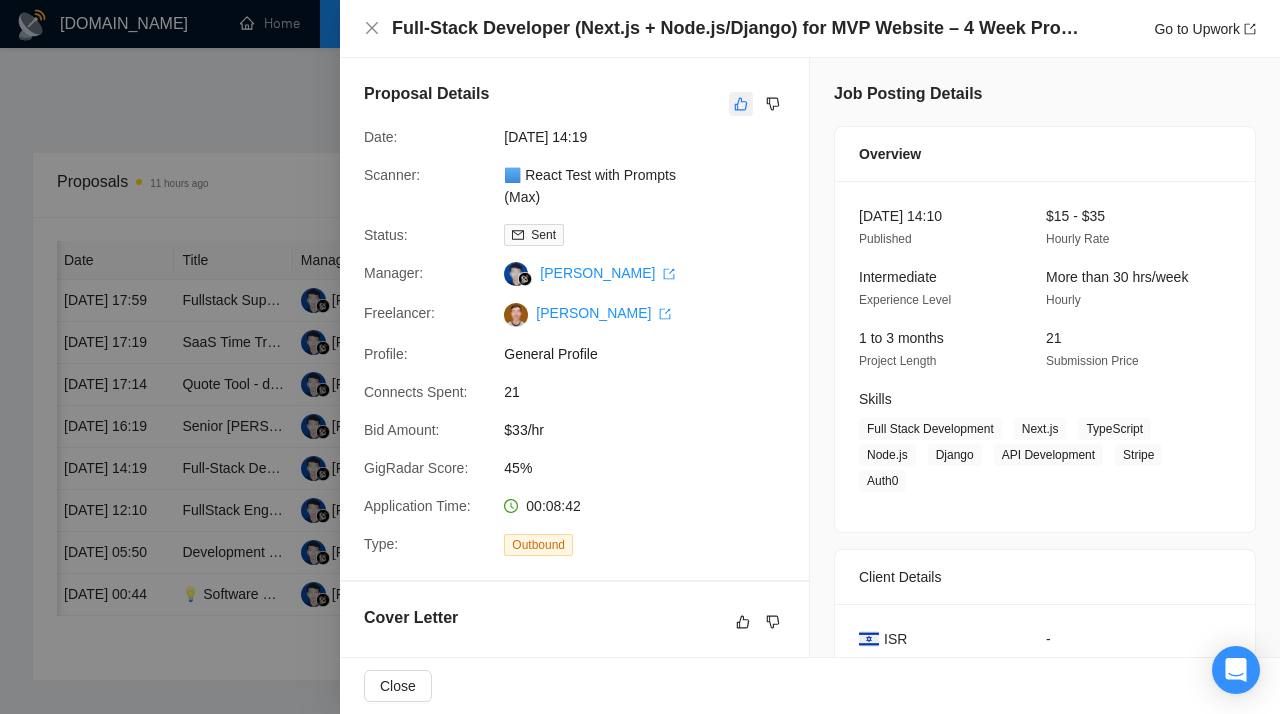 click 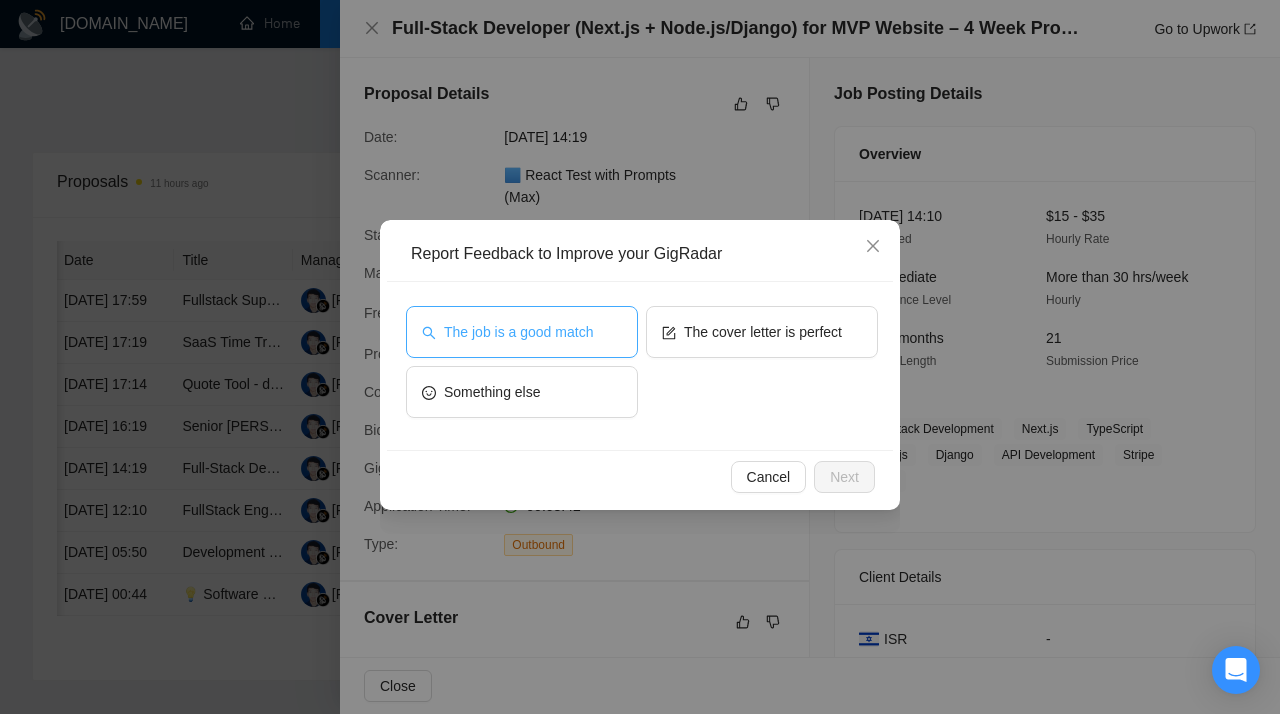click on "The job is a good match" at bounding box center [518, 332] 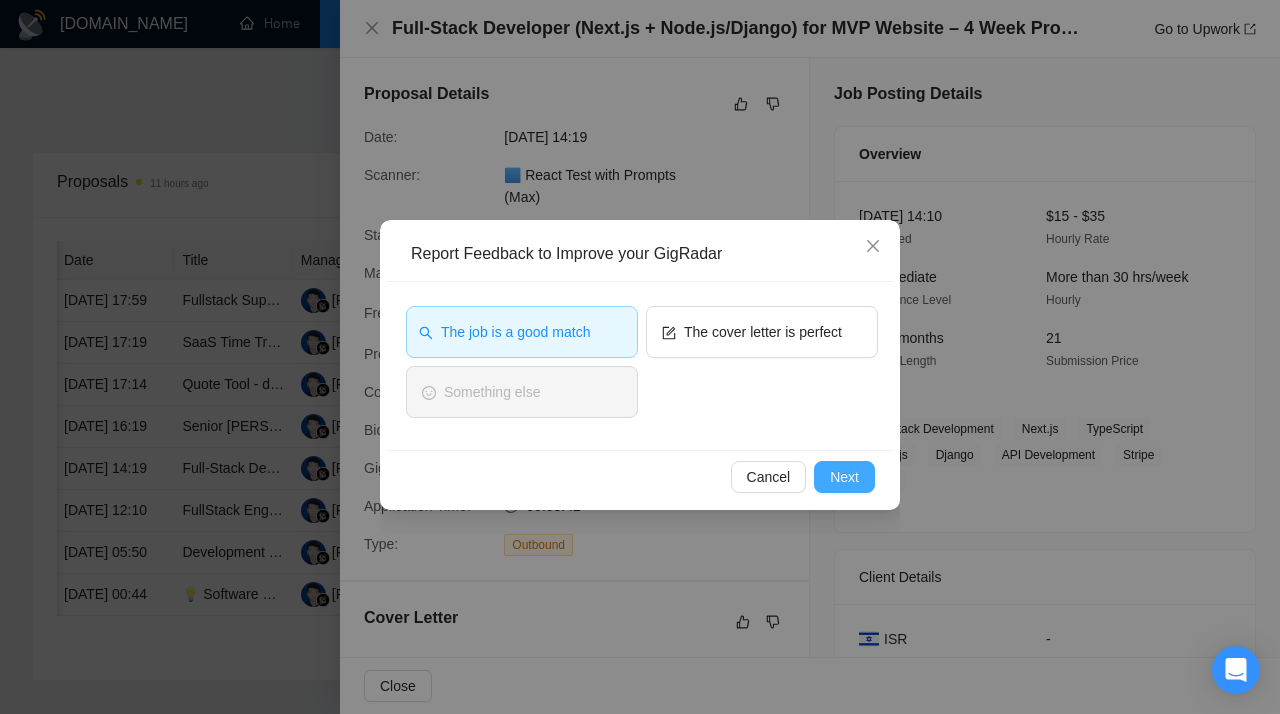 click on "Next" at bounding box center [844, 477] 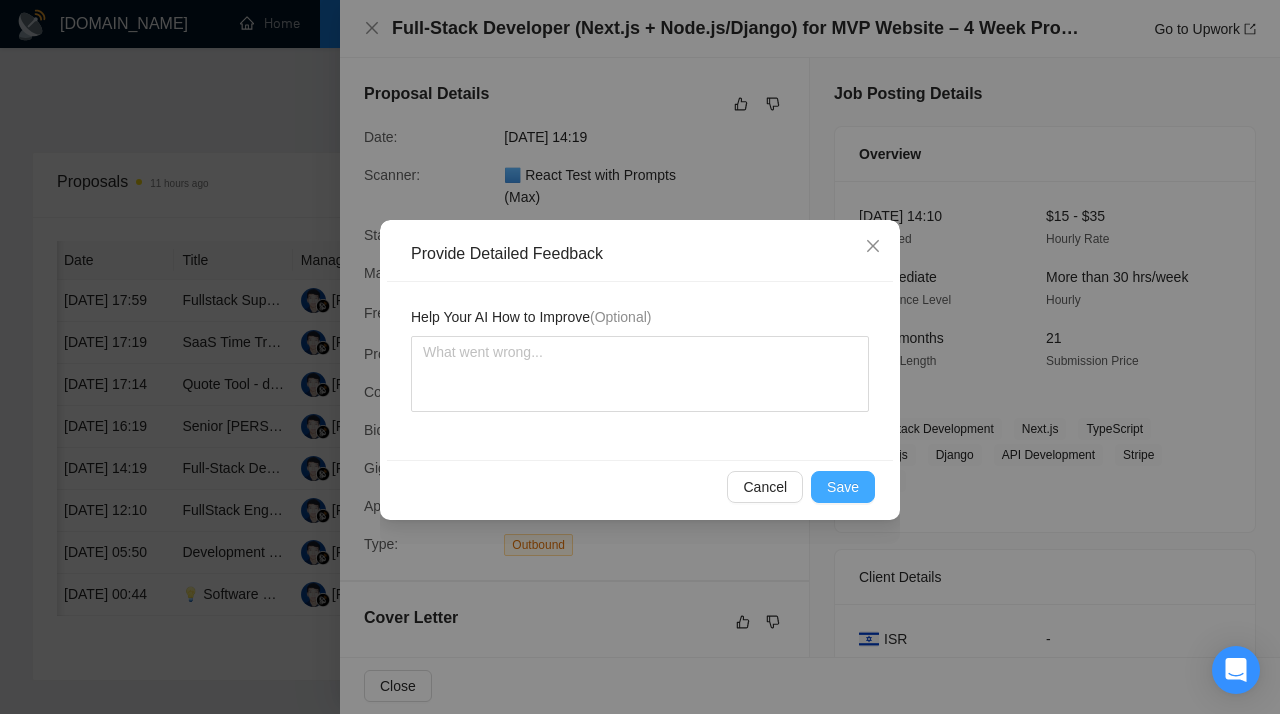 click on "Save" at bounding box center [843, 487] 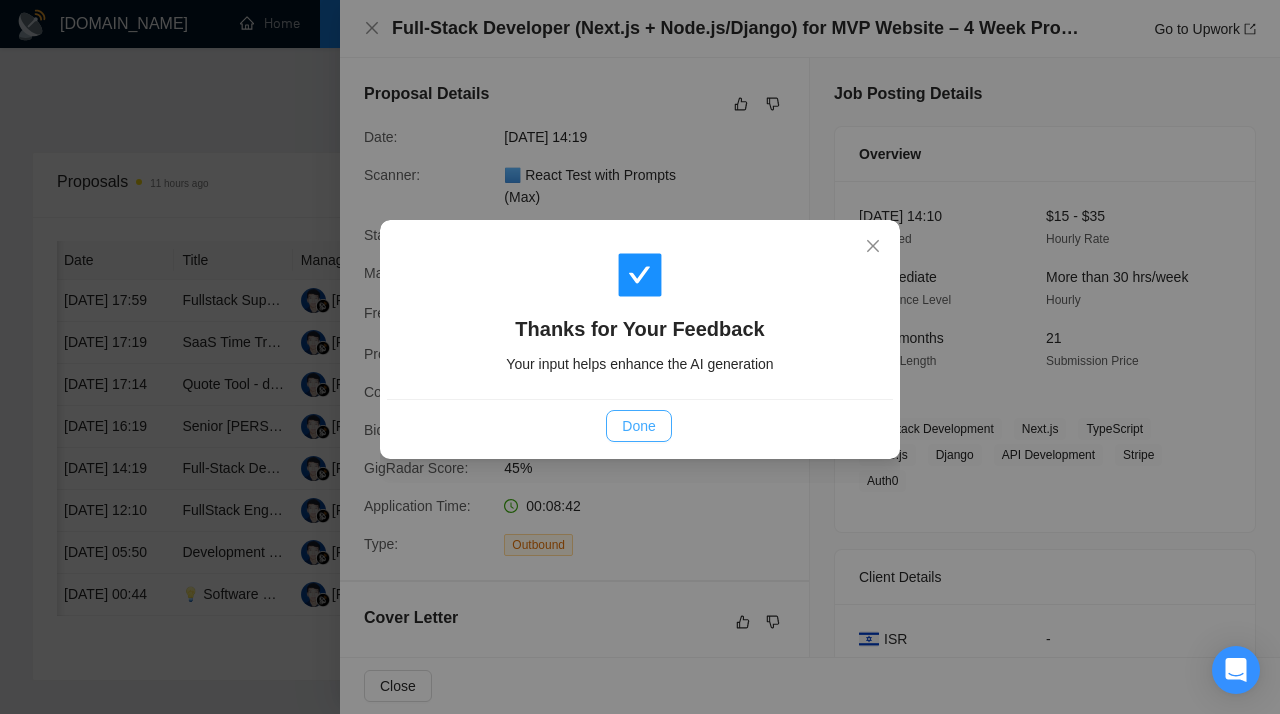 click on "Done" at bounding box center [638, 426] 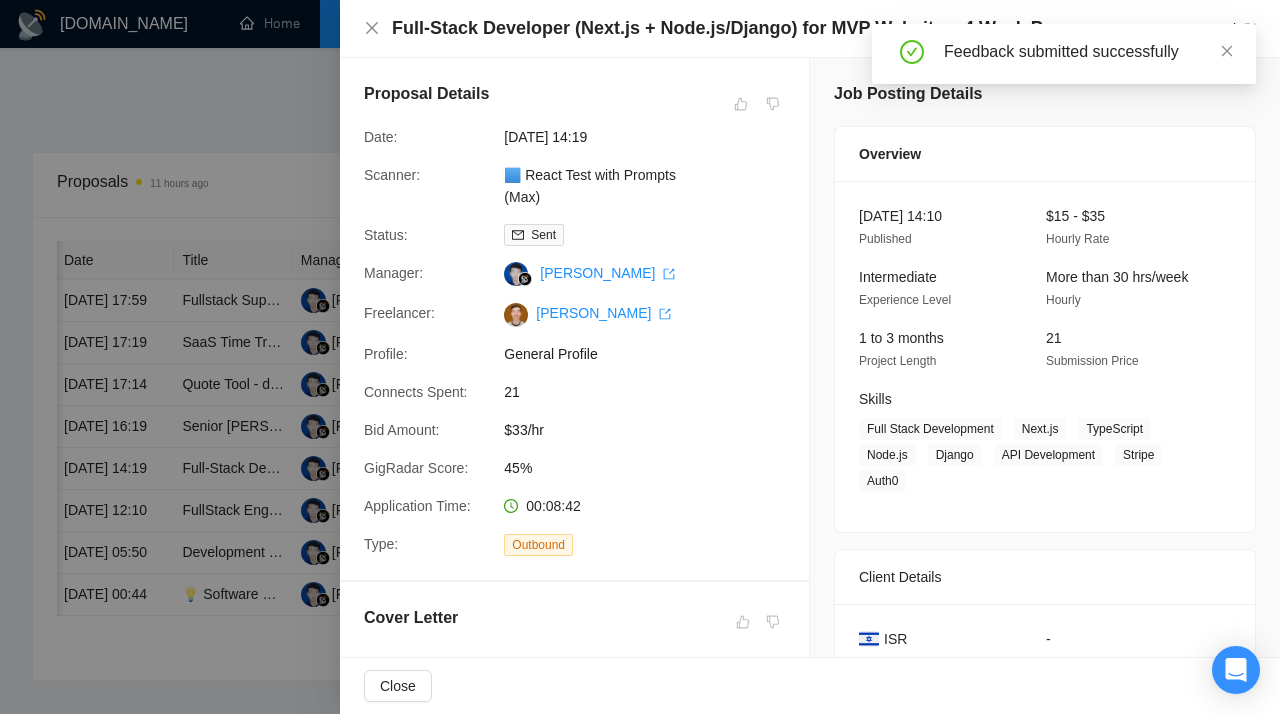 click at bounding box center [640, 357] 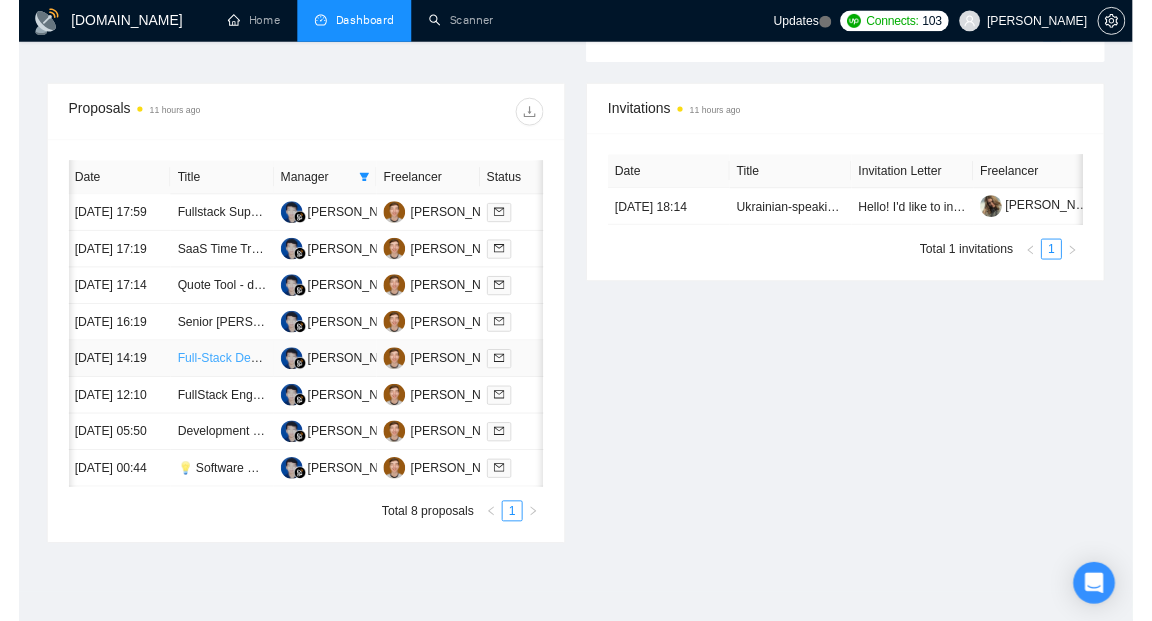 scroll, scrollTop: 755, scrollLeft: 0, axis: vertical 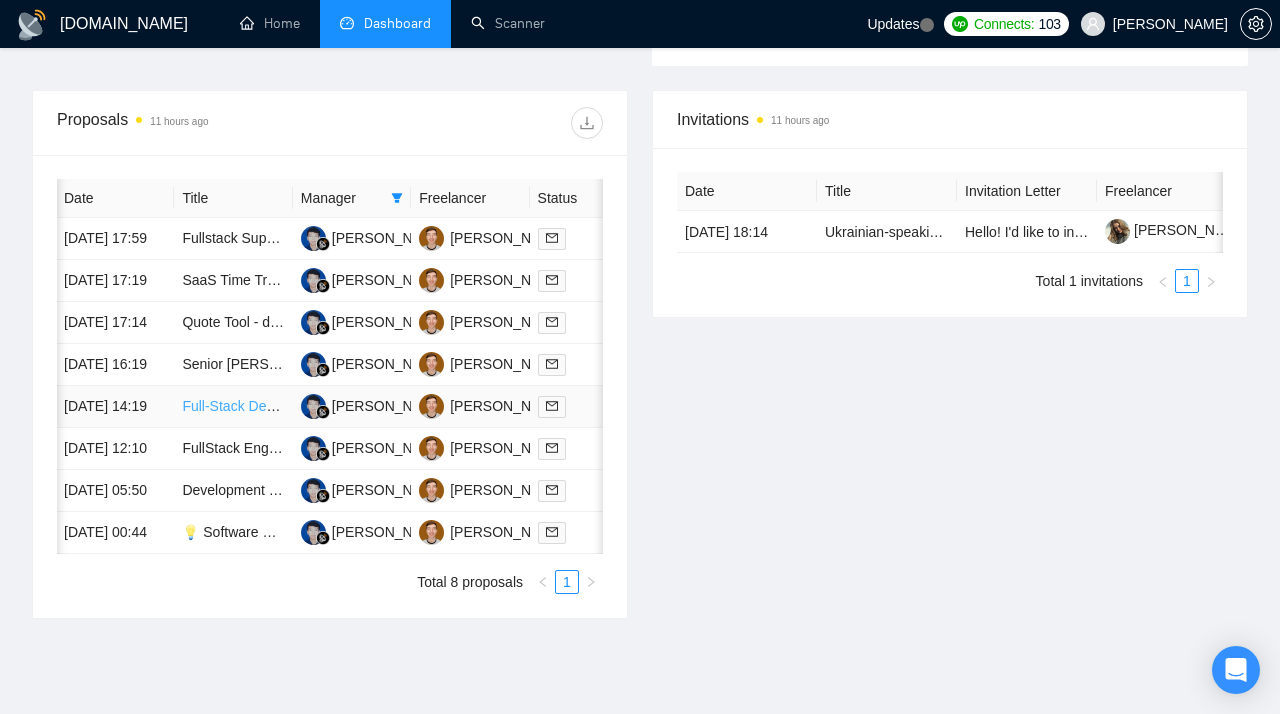 click on "Full‑Stack Developer (Next.js + Node.js/Django) for MVP Website – 4 Week Project" at bounding box center (440, 406) 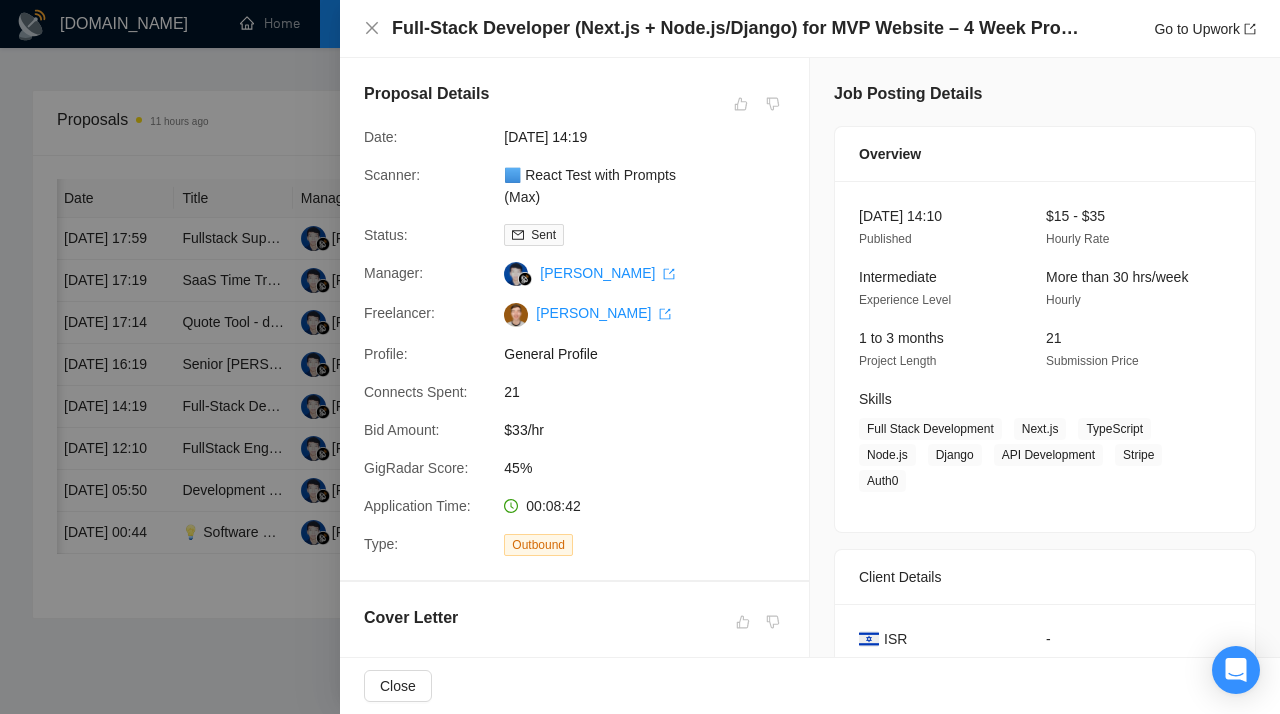 click at bounding box center (640, 357) 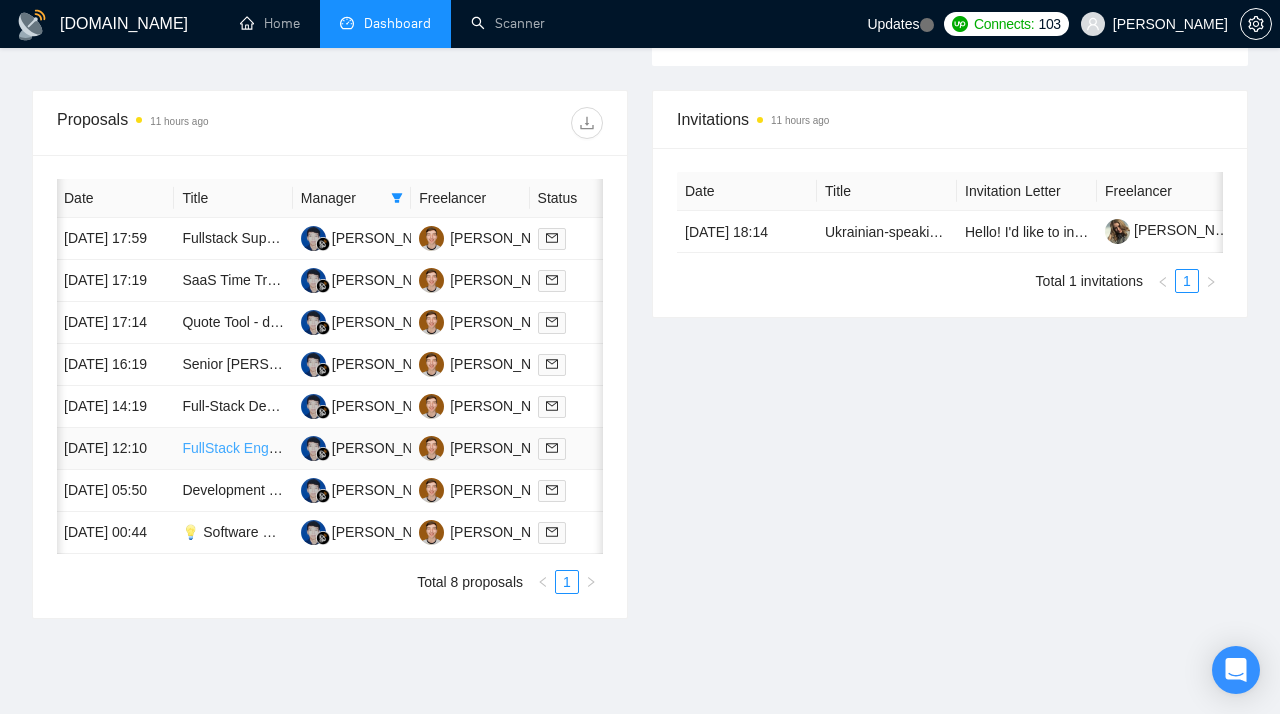 click on "FullStack Engineer (React/Next.js)" at bounding box center [289, 448] 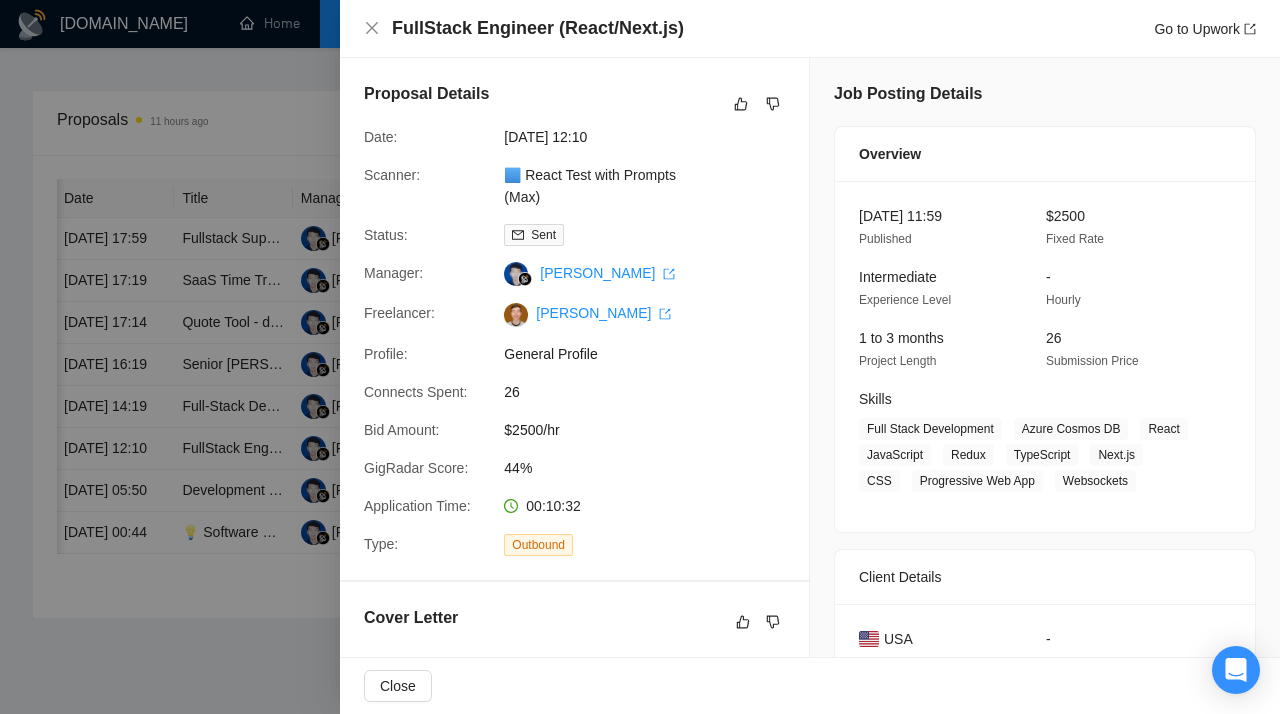 click at bounding box center [640, 357] 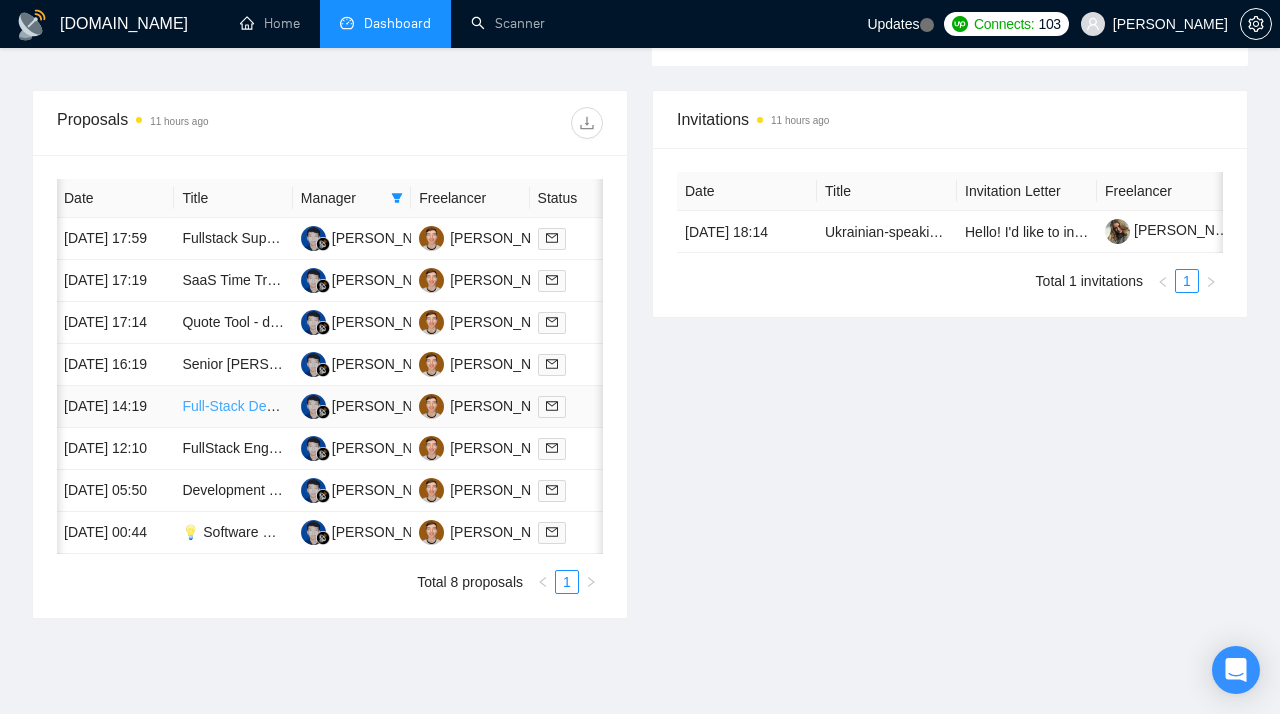 click on "Full‑Stack Developer (Next.js + Node.js/Django) for MVP Website – 4 Week Project" at bounding box center (440, 406) 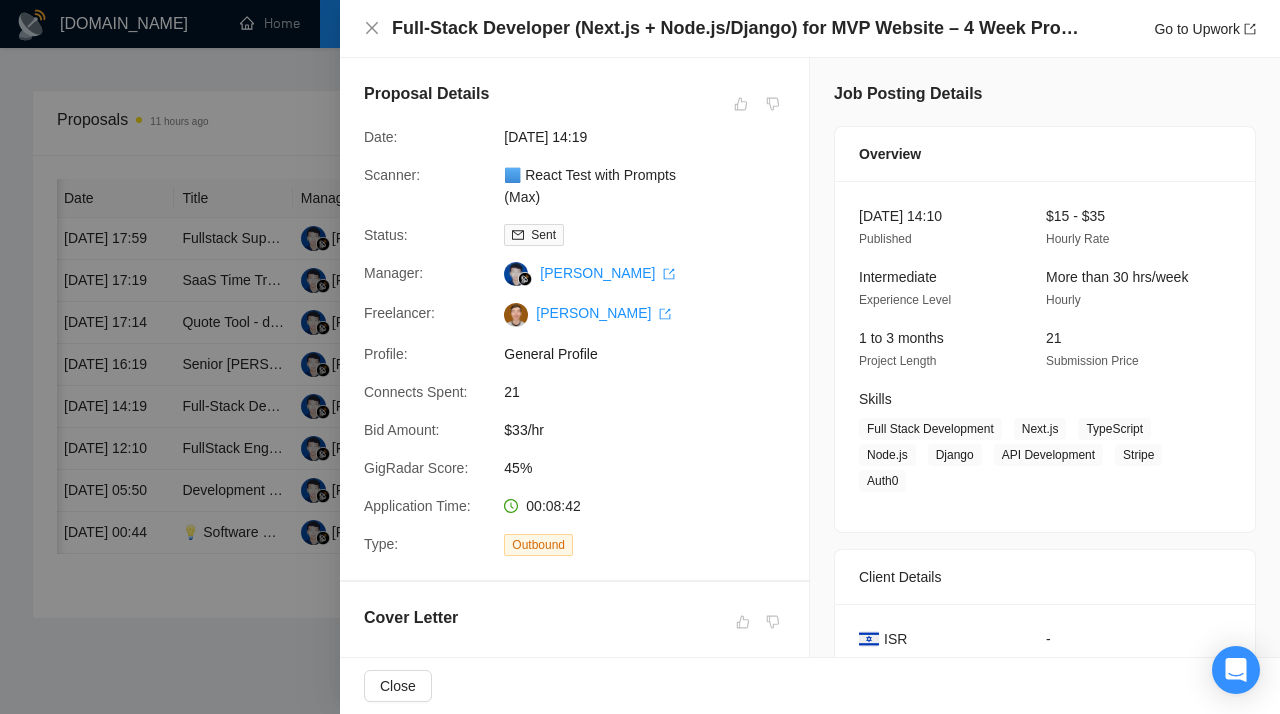 click at bounding box center [640, 357] 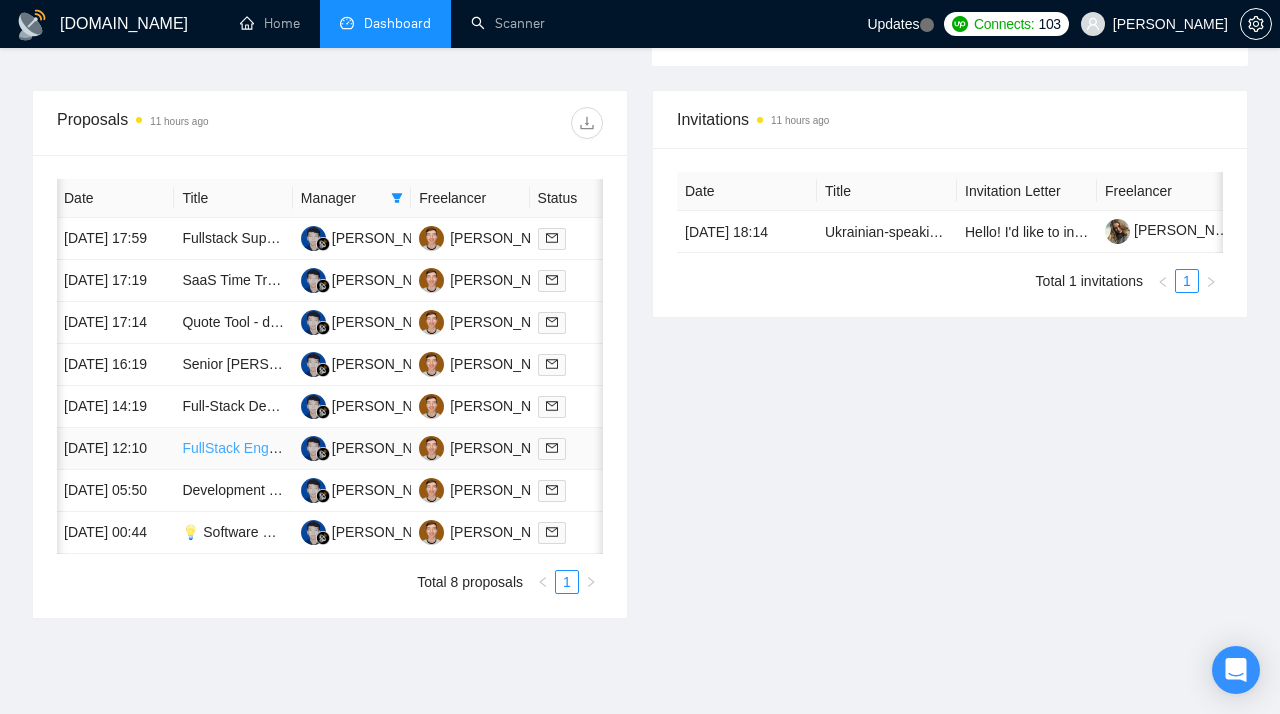 click on "FullStack Engineer (React/Next.js)" at bounding box center (289, 448) 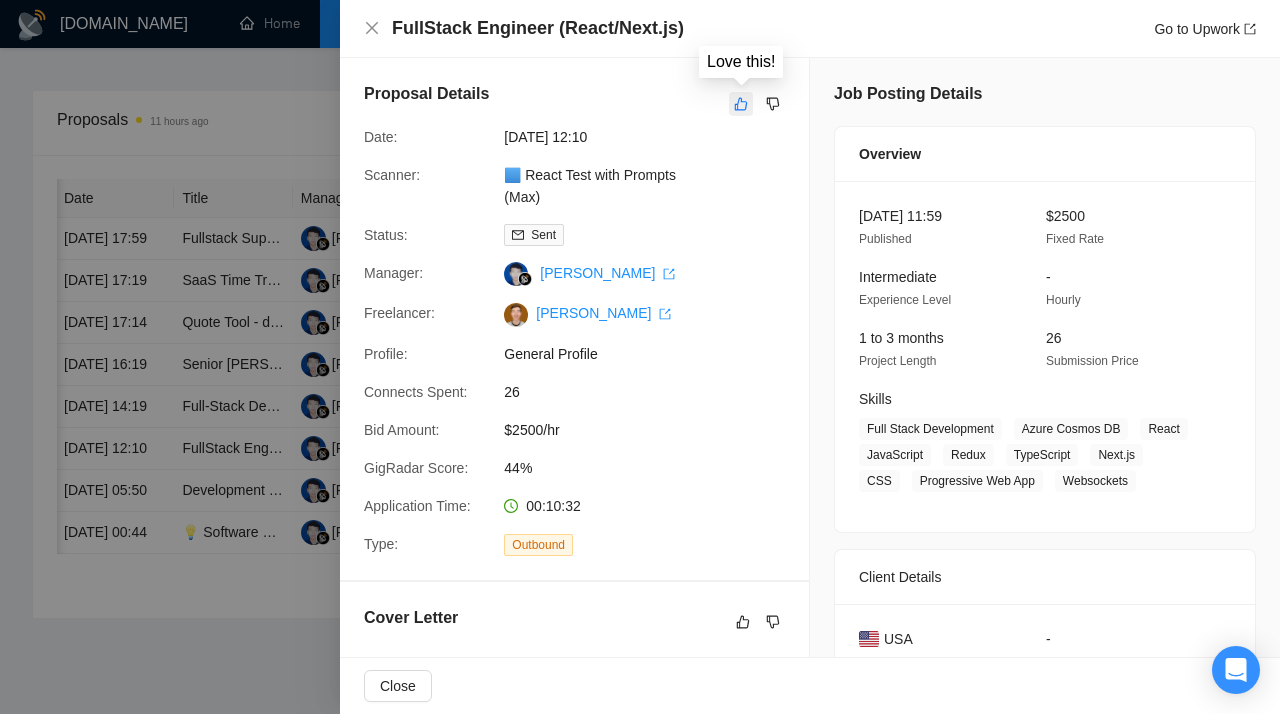 click 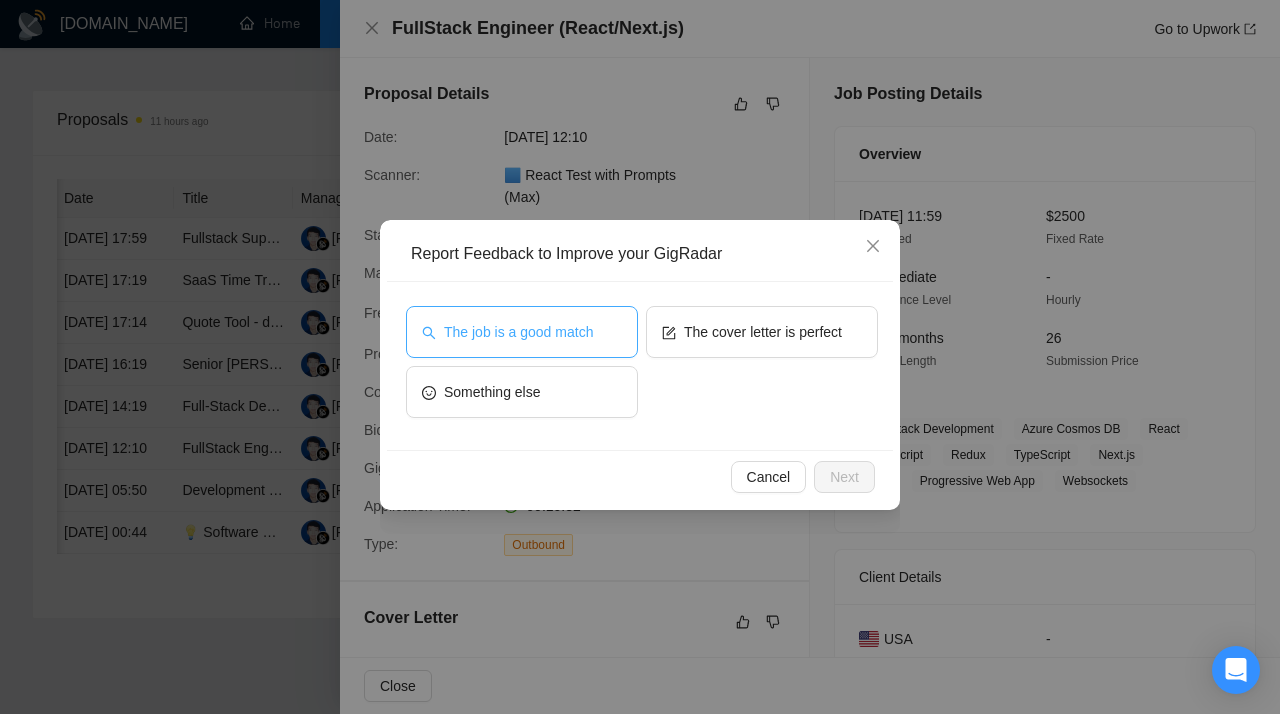 click on "The job is a good match" at bounding box center [518, 332] 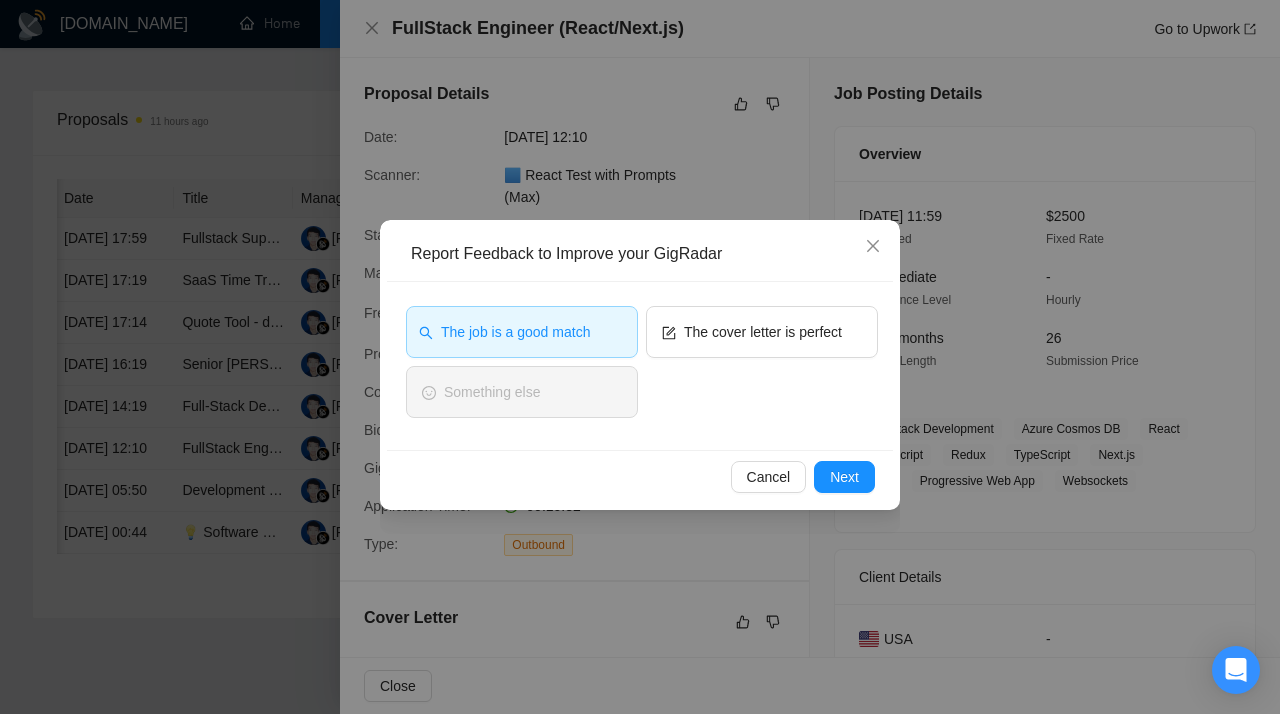 click on "Cancel Next" at bounding box center [640, 476] 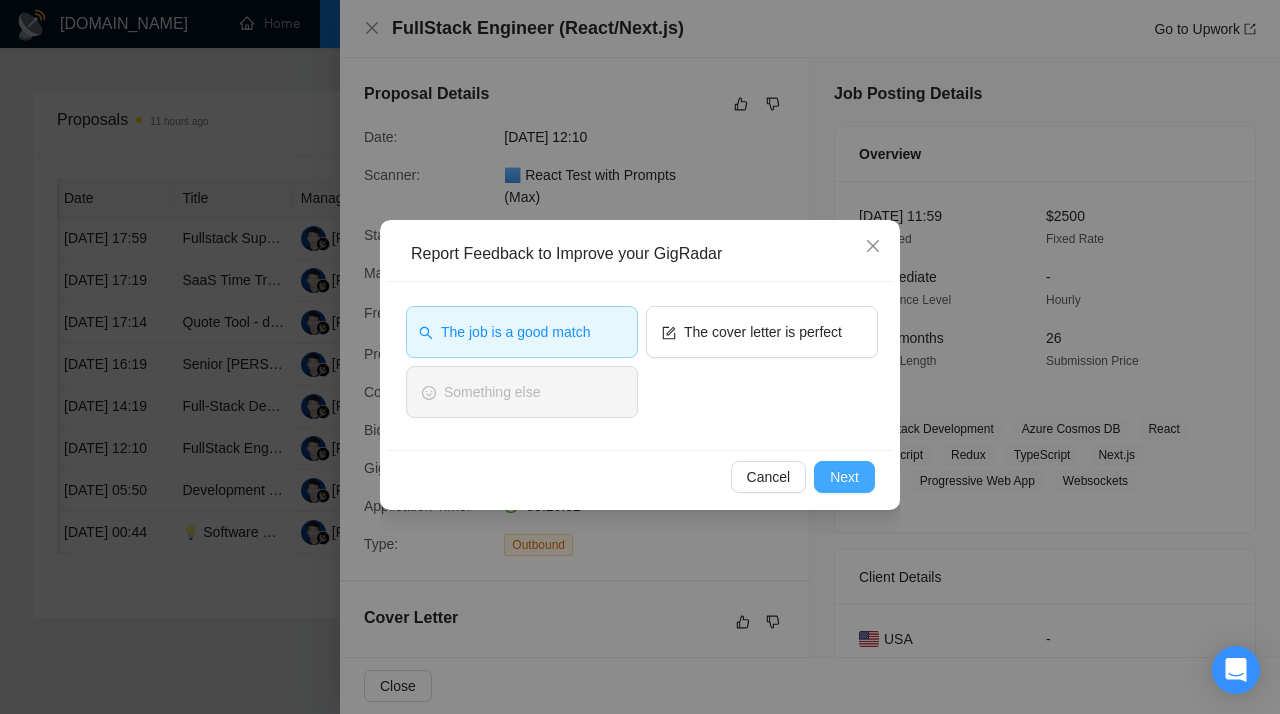 click on "Next" at bounding box center (844, 477) 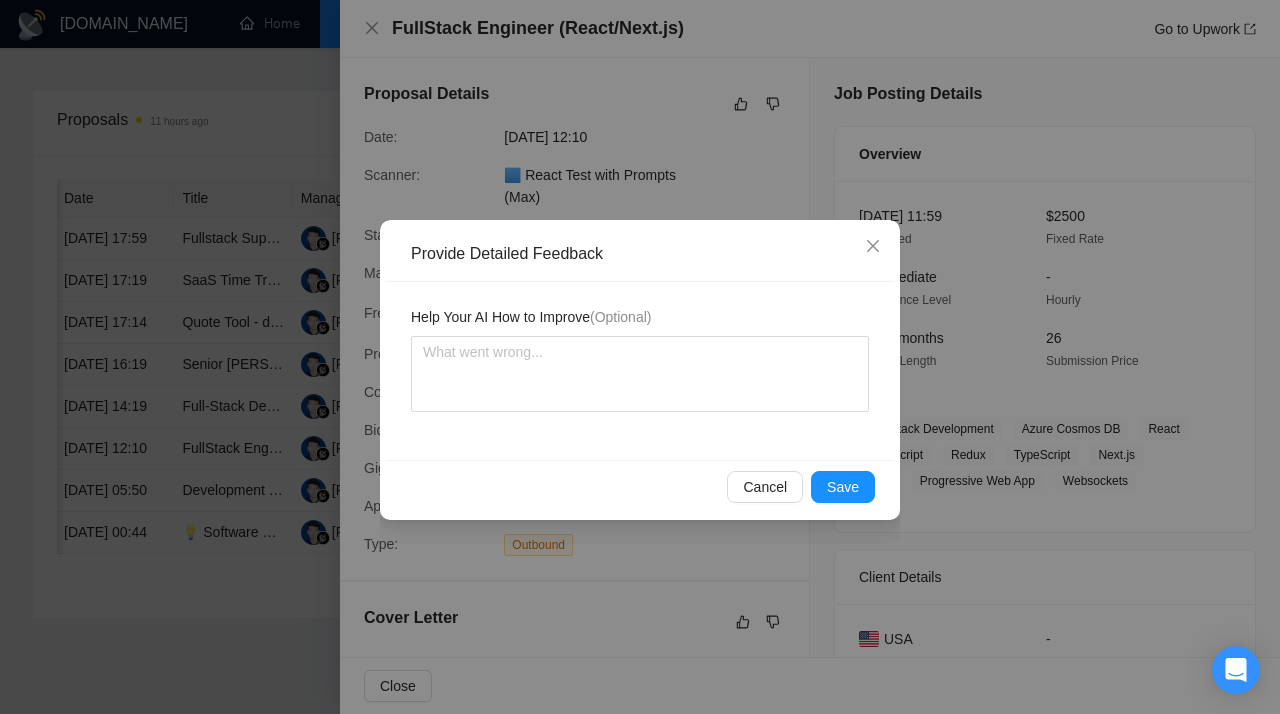 type 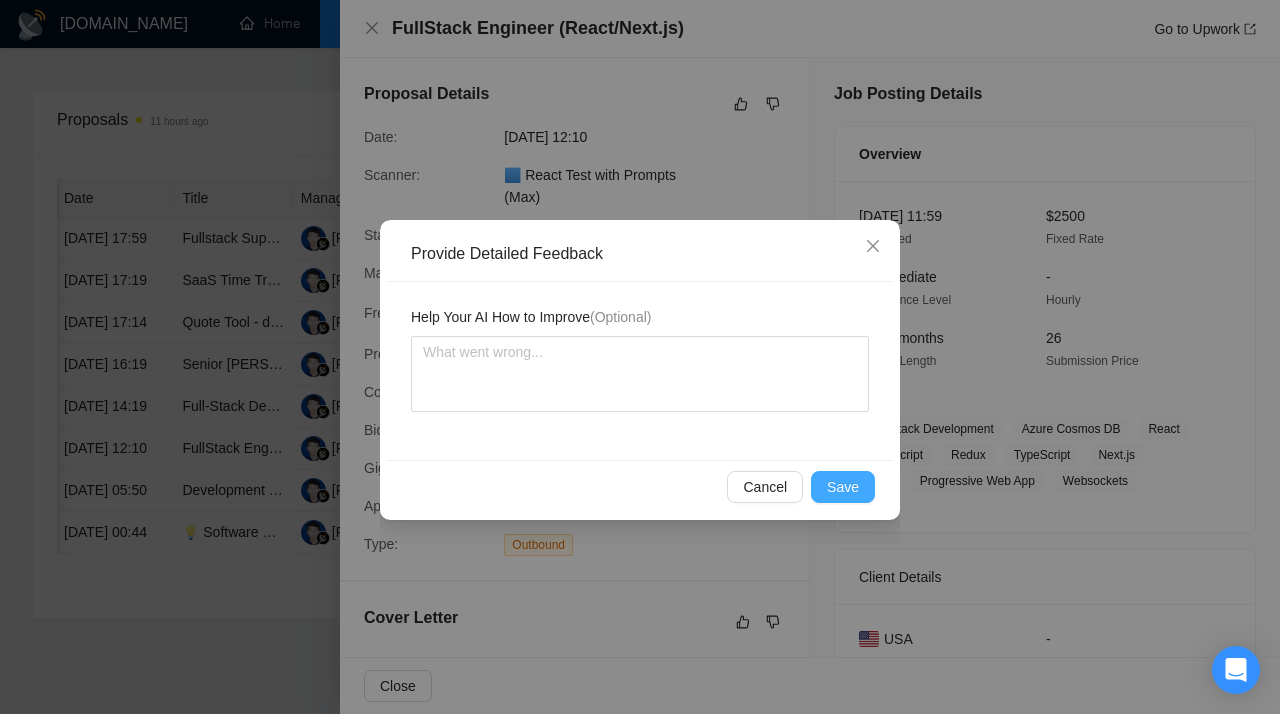 click on "Save" at bounding box center (843, 487) 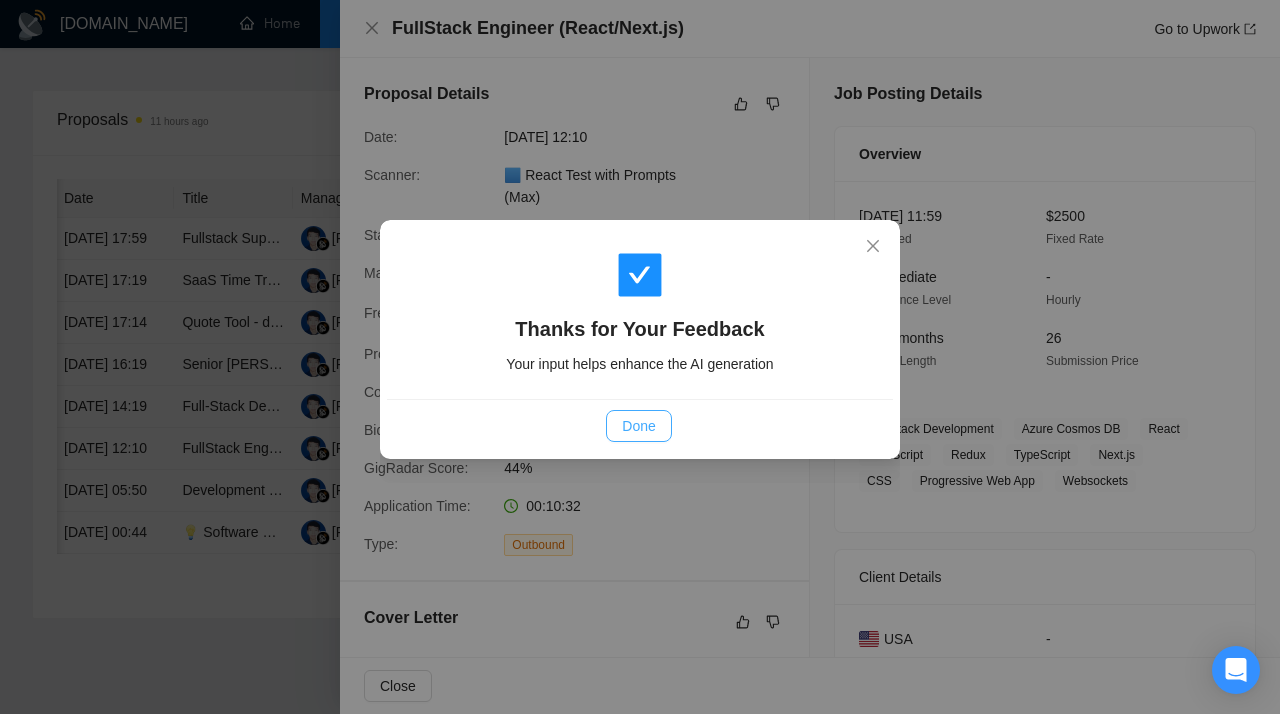 click on "Done" at bounding box center (638, 426) 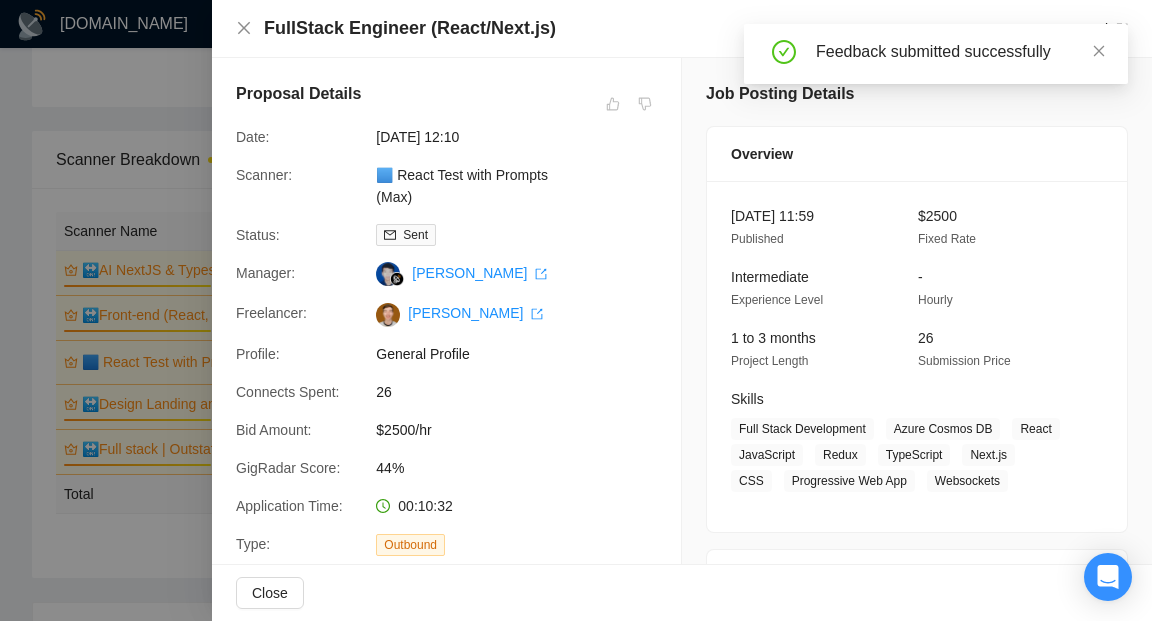 scroll, scrollTop: 0, scrollLeft: 0, axis: both 